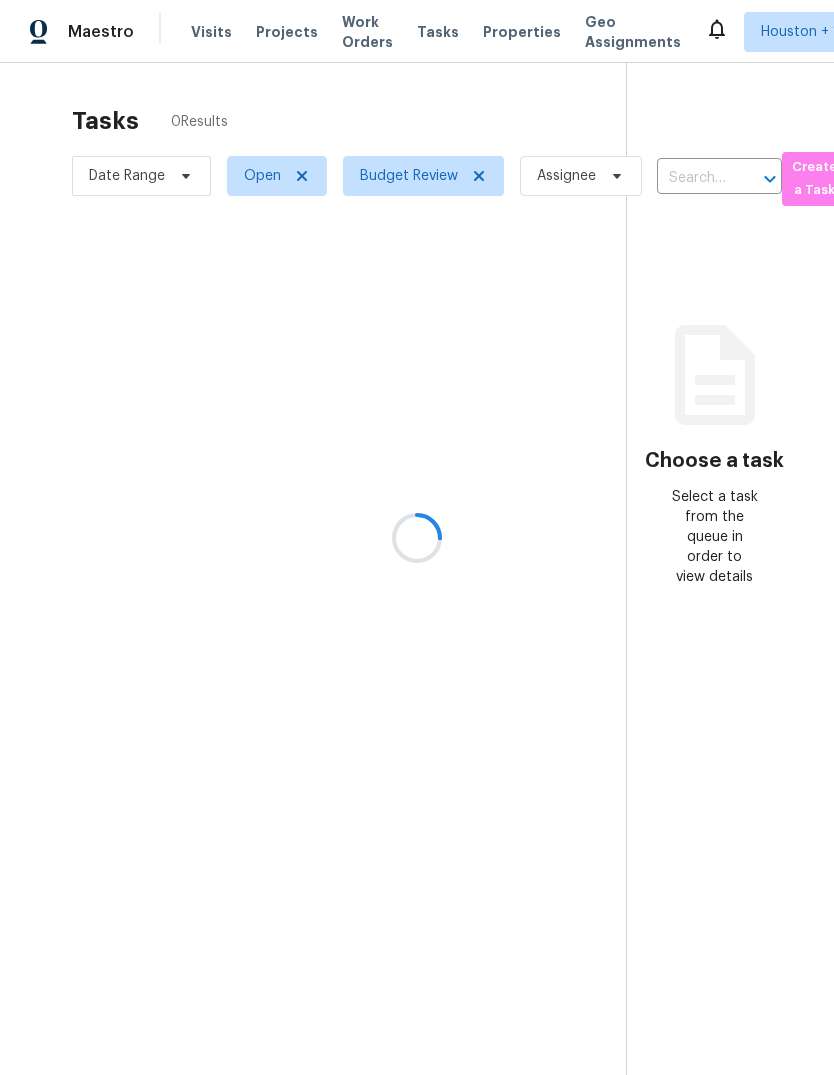 scroll, scrollTop: 0, scrollLeft: 0, axis: both 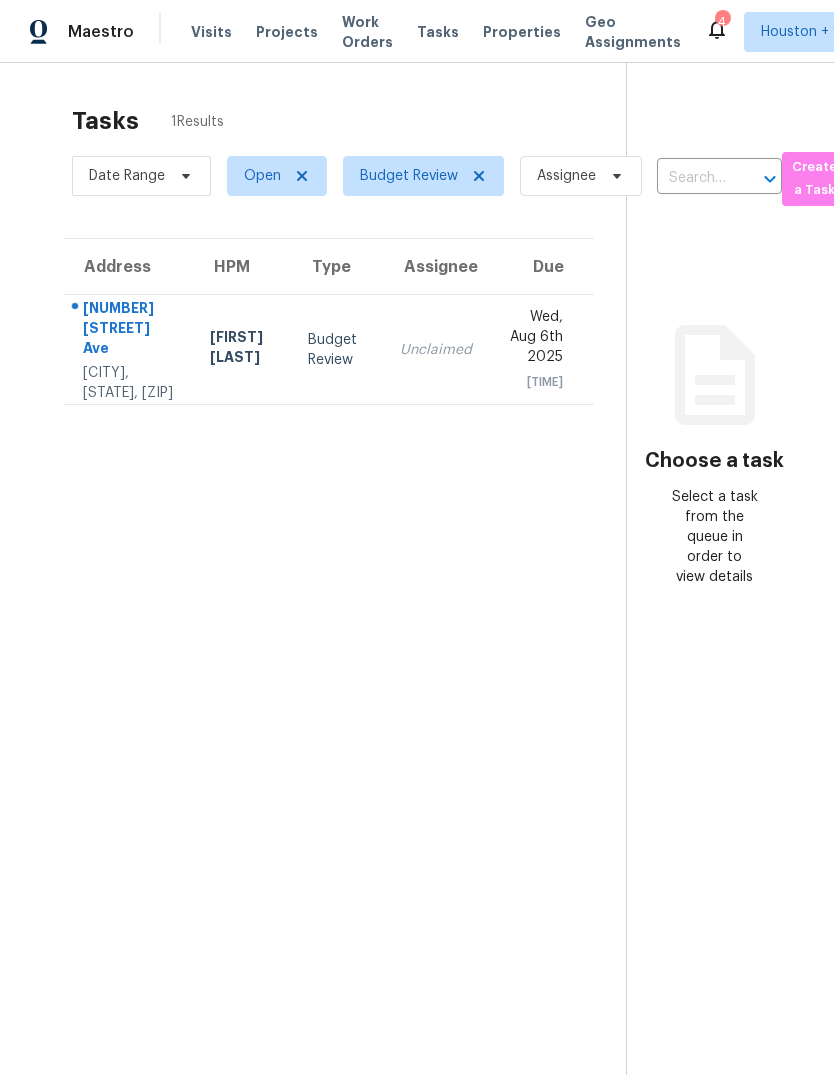 click on "Wed, Aug 6th 2025 6:18pm" at bounding box center [541, 350] 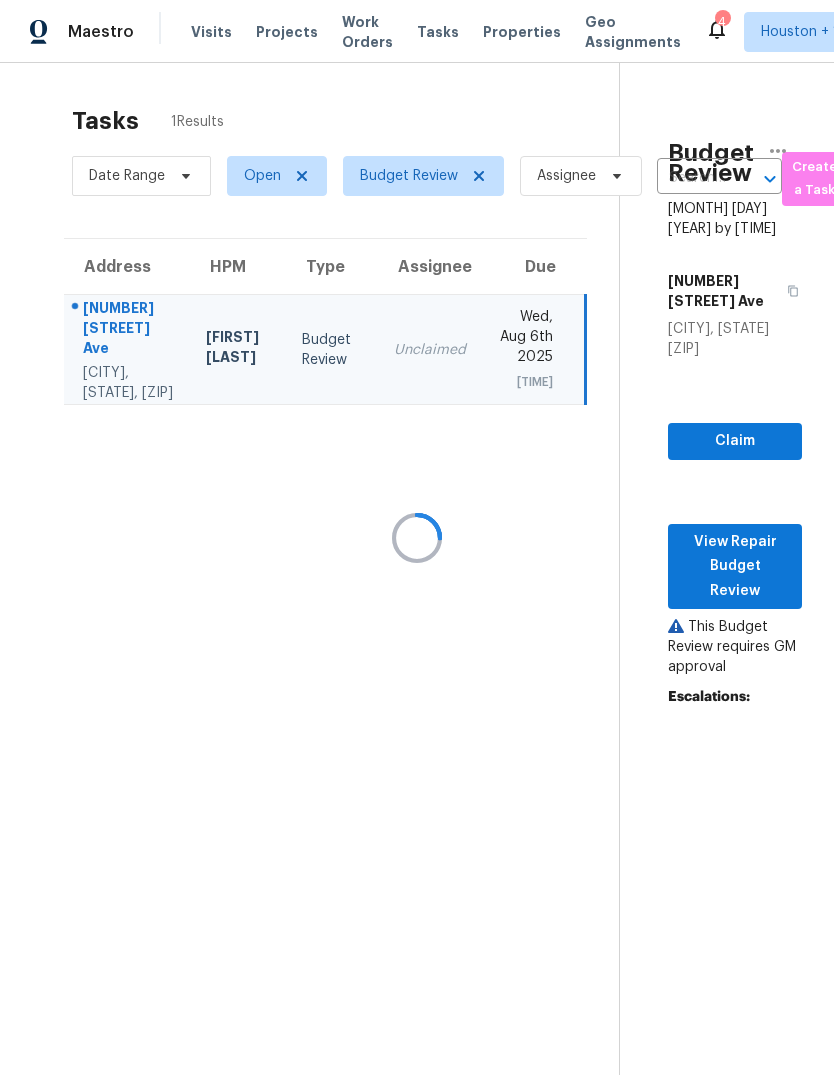 click at bounding box center (417, 537) 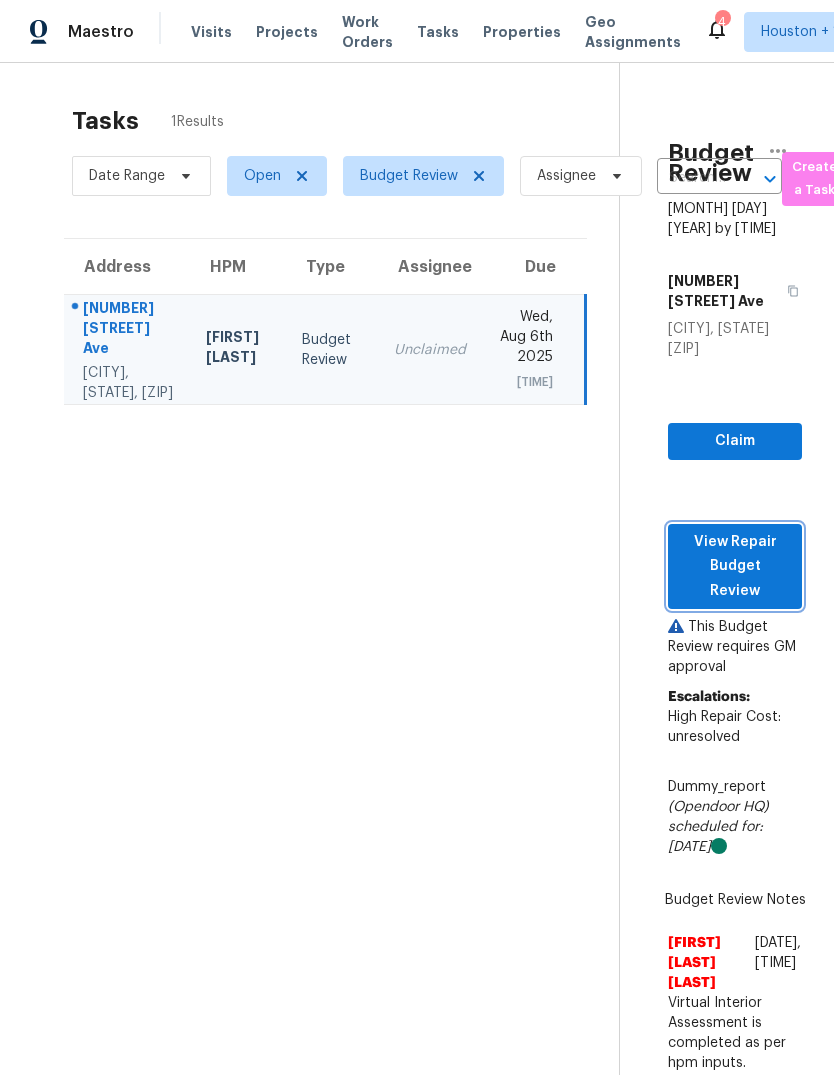 click on "View Repair Budget Review" at bounding box center (735, 567) 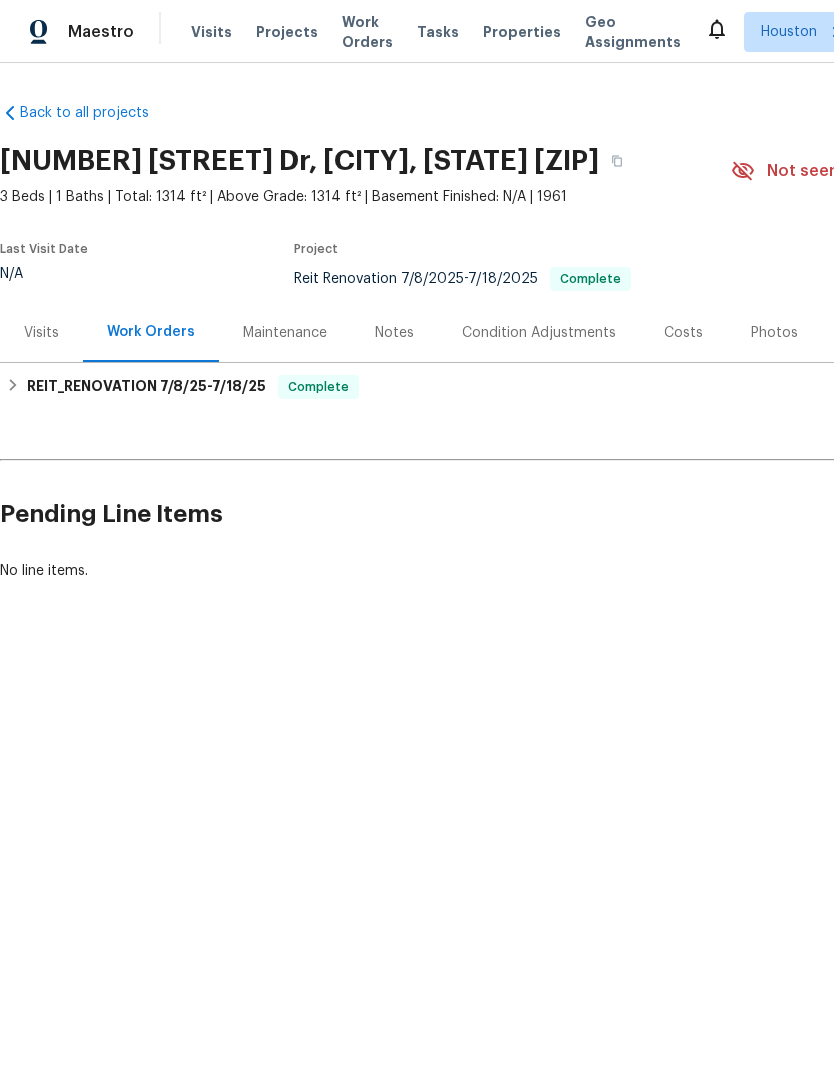 scroll, scrollTop: 0, scrollLeft: 0, axis: both 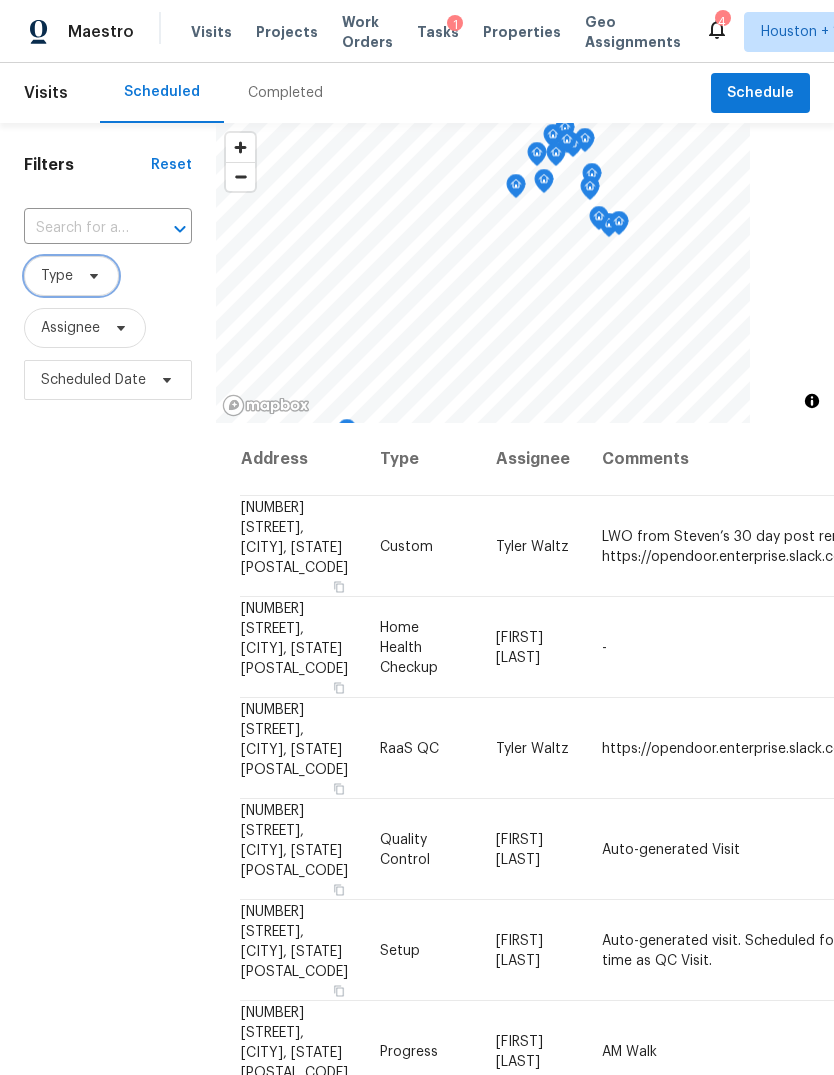 click on "Type" at bounding box center (71, 276) 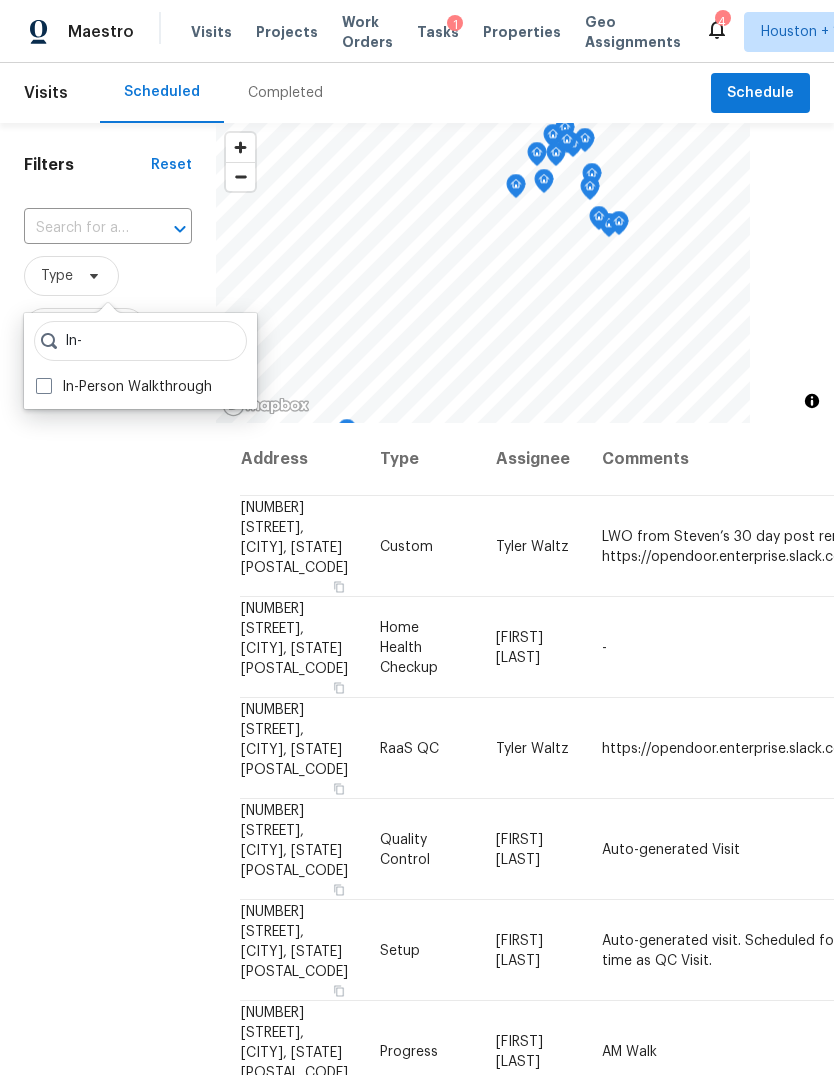 type on "In-" 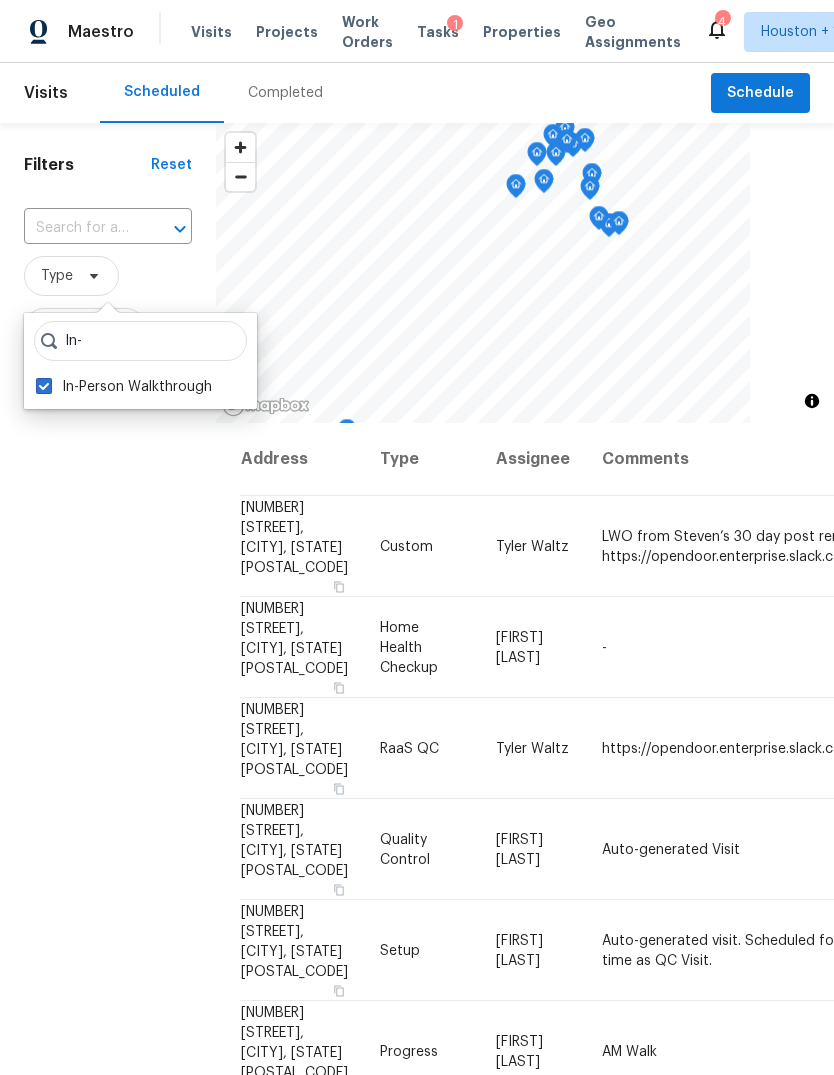 checkbox on "true" 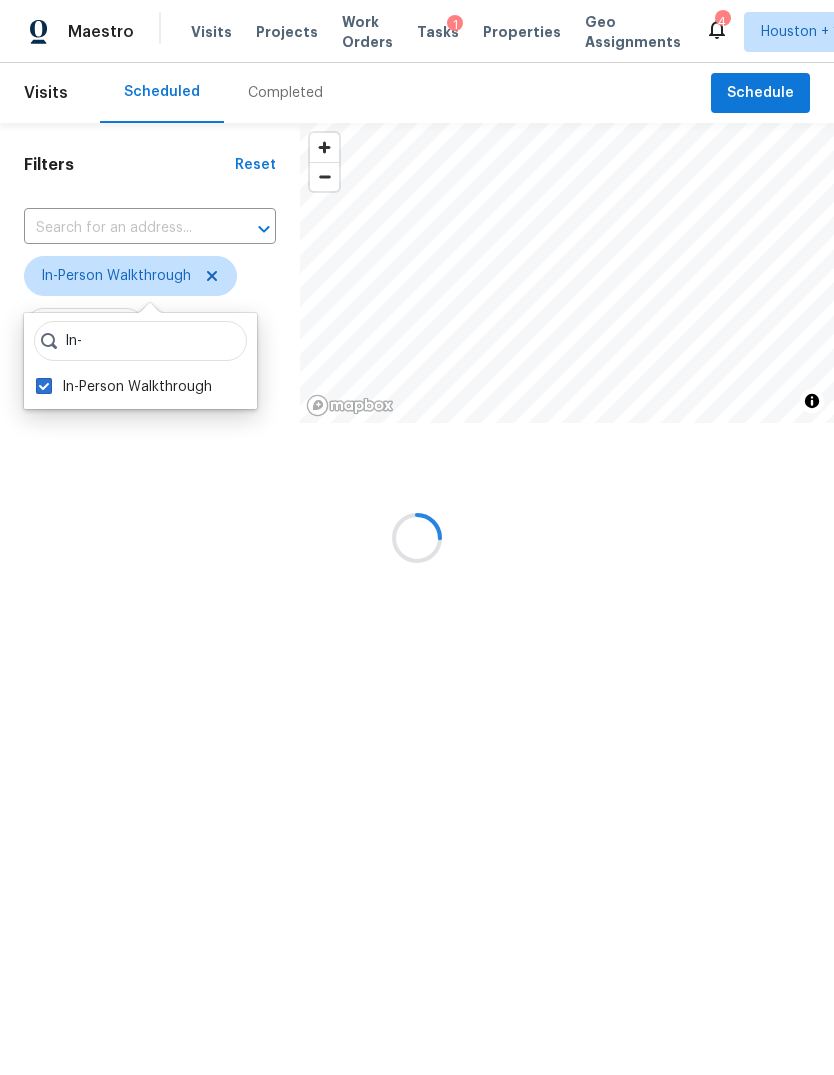 click at bounding box center (417, 537) 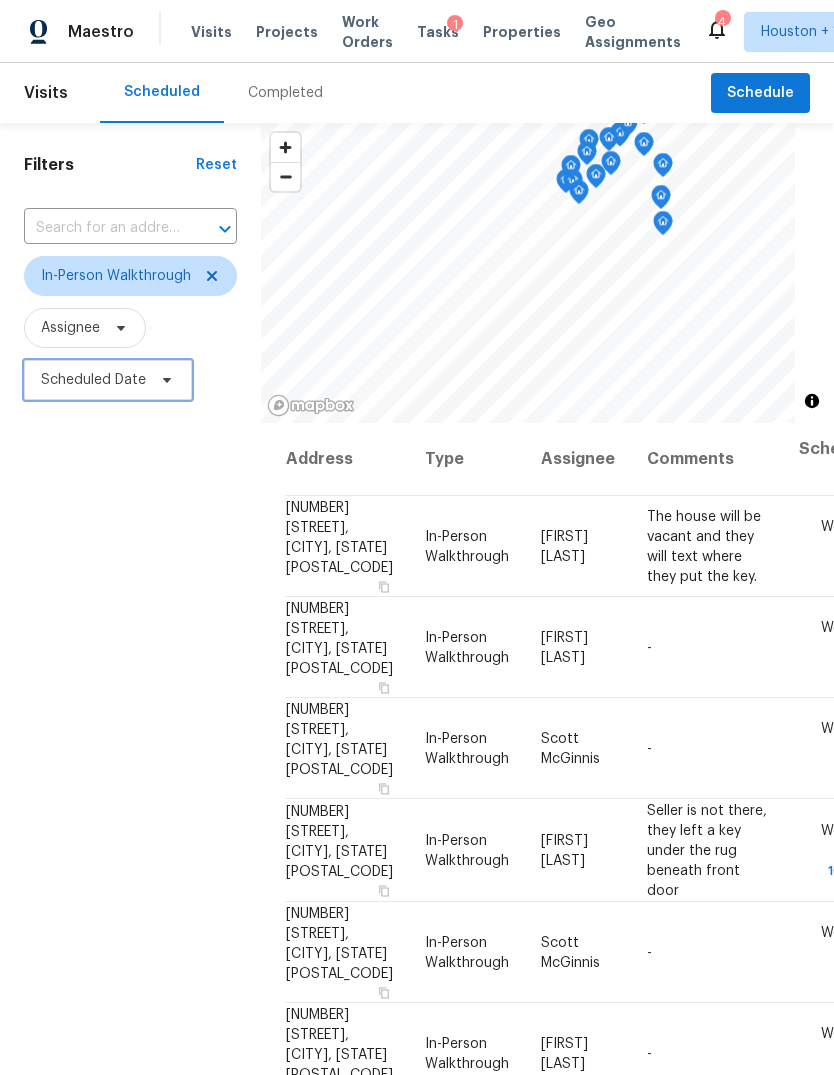 click on "Scheduled Date" at bounding box center (93, 380) 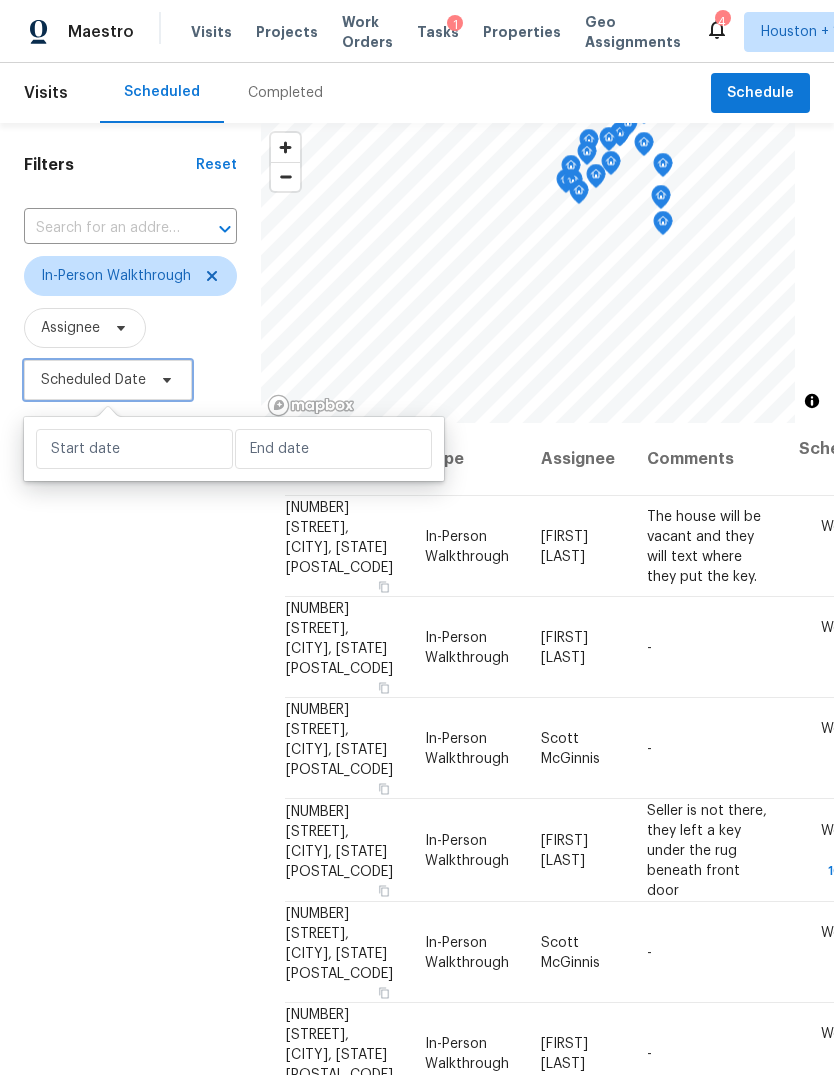 click on "Scheduled Date" at bounding box center (108, 380) 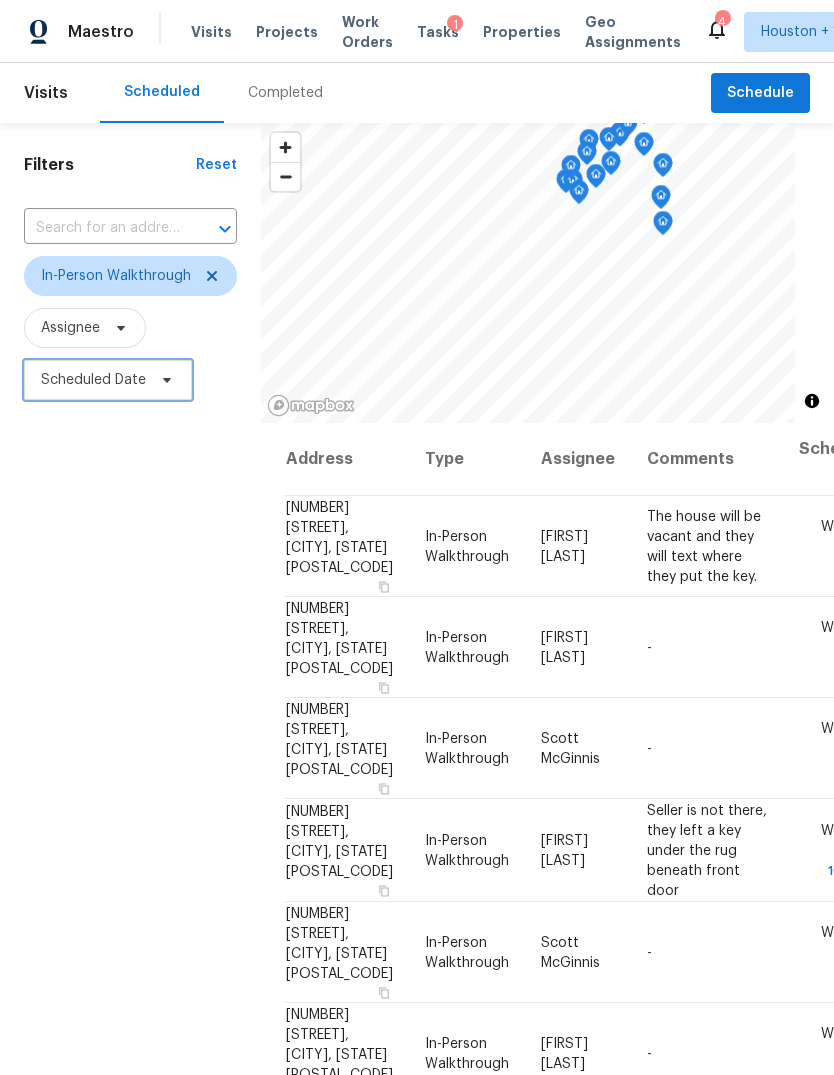 click on "Scheduled Date" at bounding box center [93, 380] 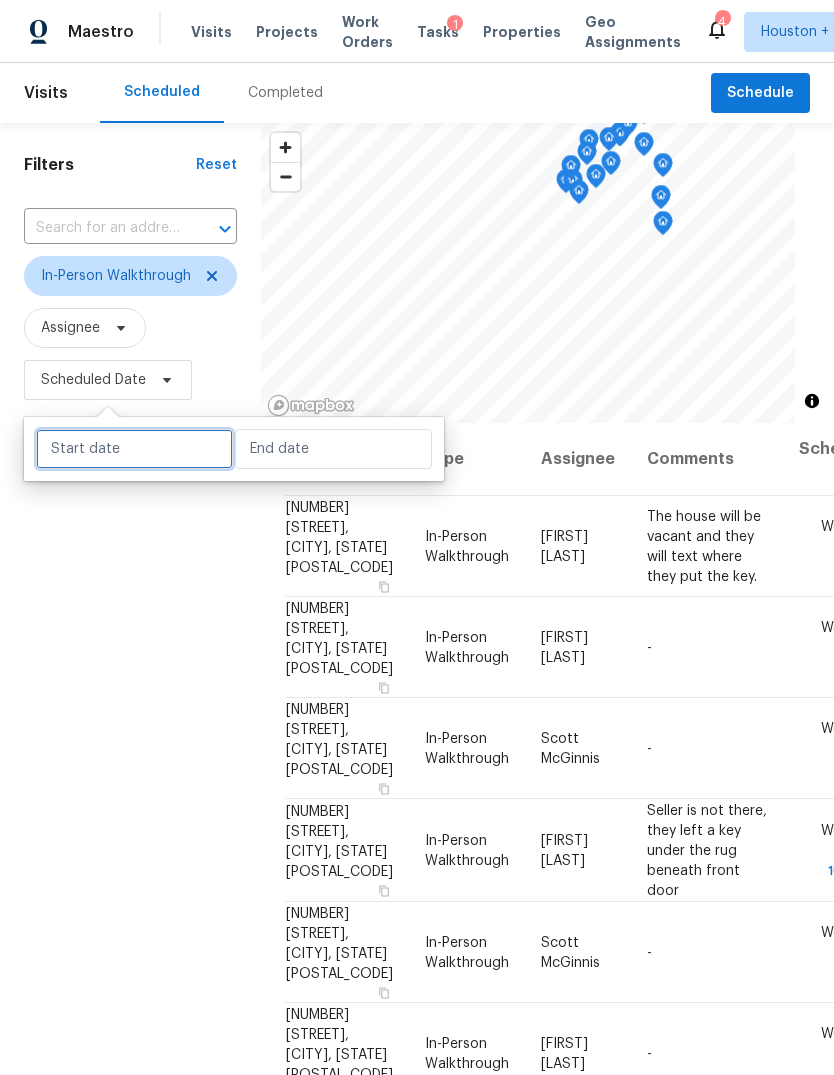 click at bounding box center [134, 449] 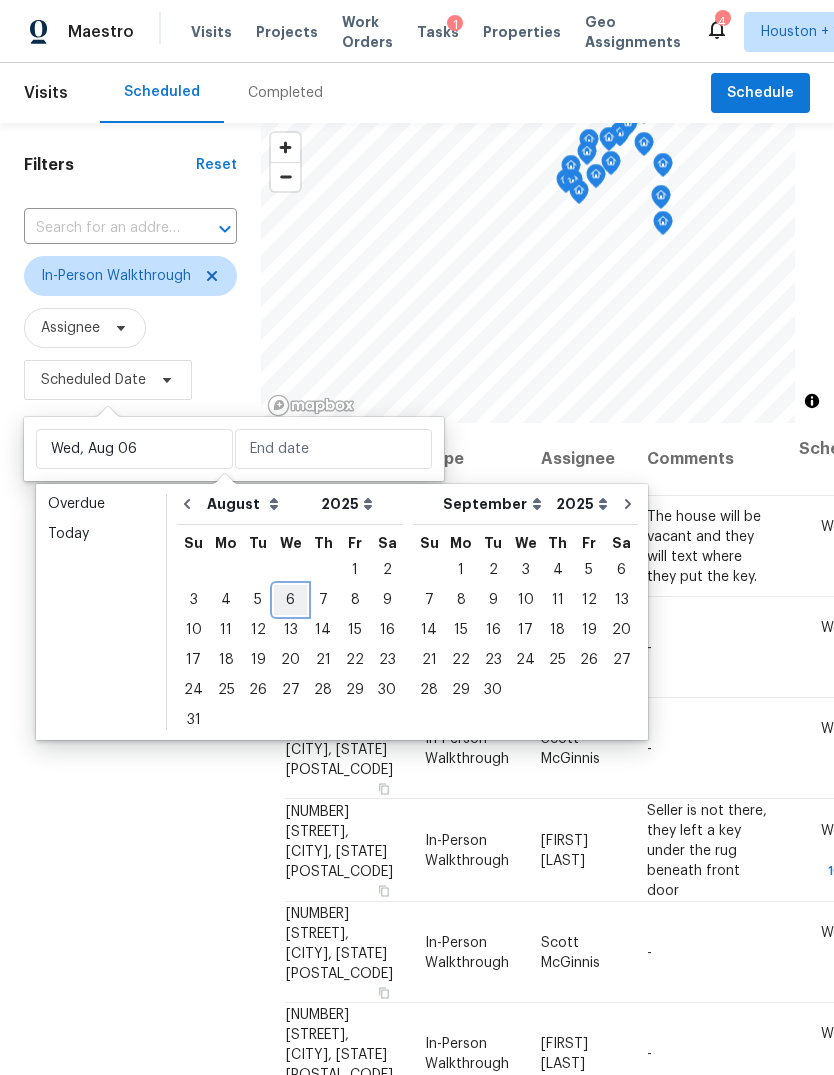 click on "6" at bounding box center (290, 600) 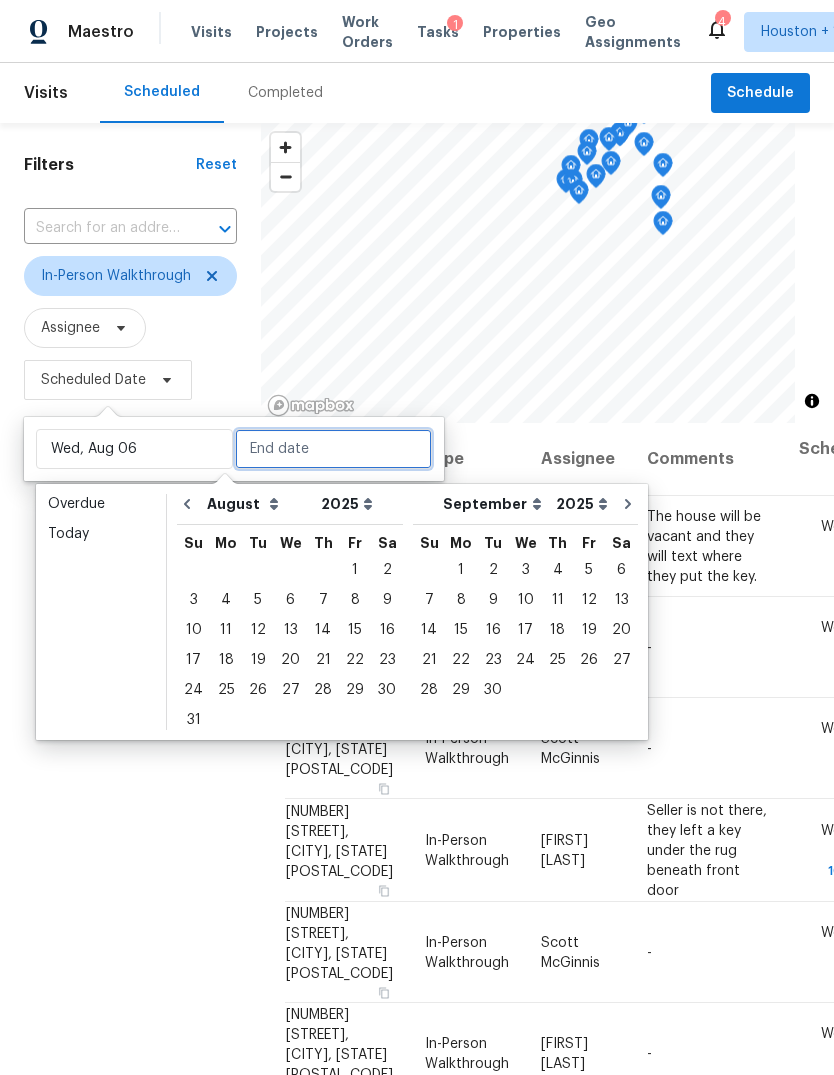 type on "Wed, Aug 06" 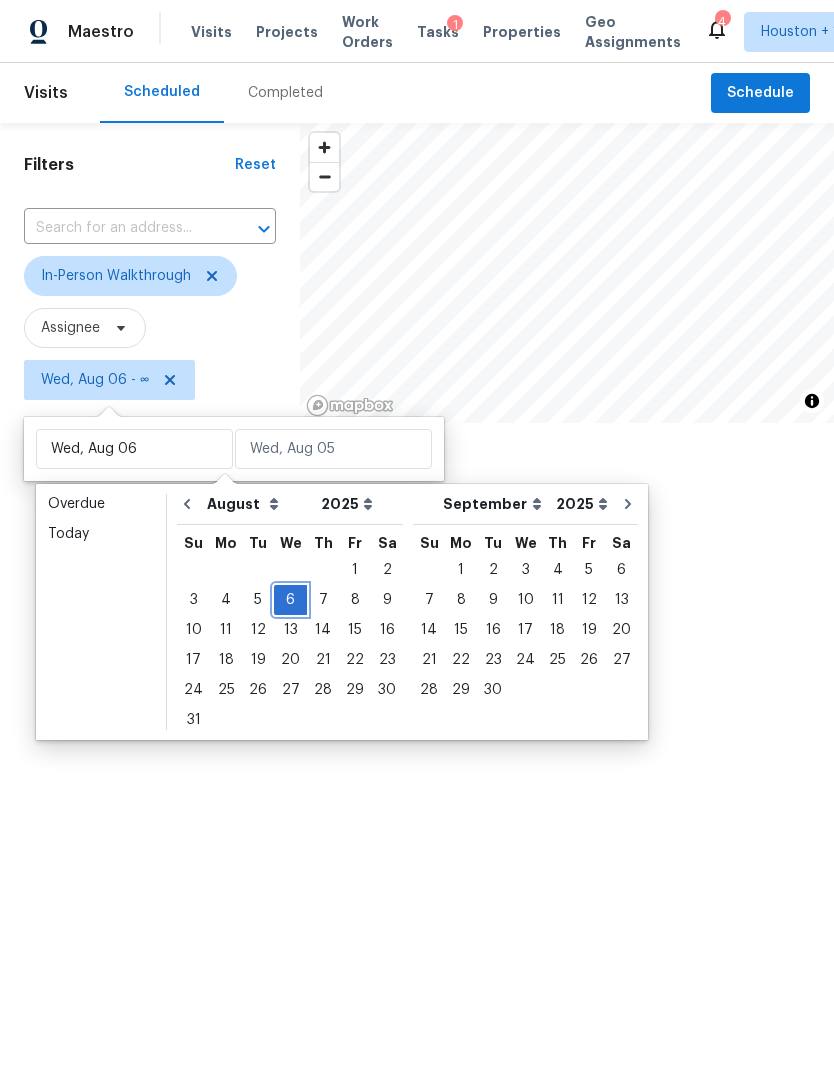 click on "6" at bounding box center [290, 600] 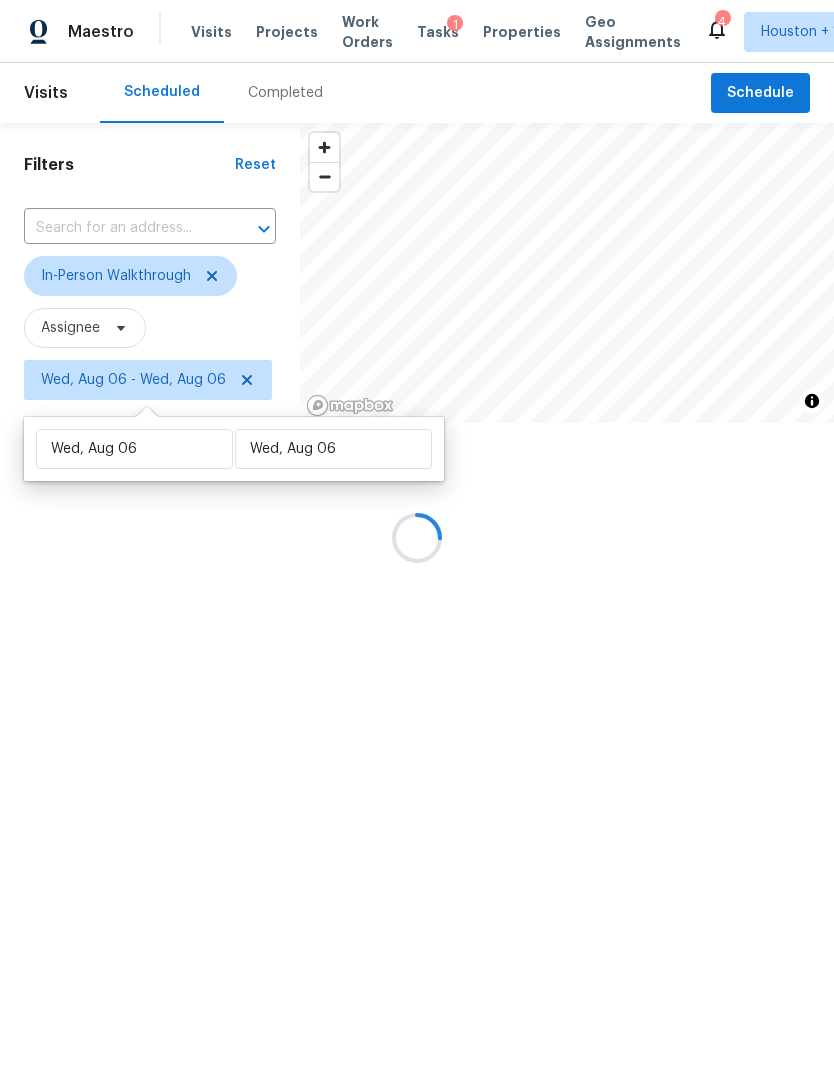 click at bounding box center (417, 537) 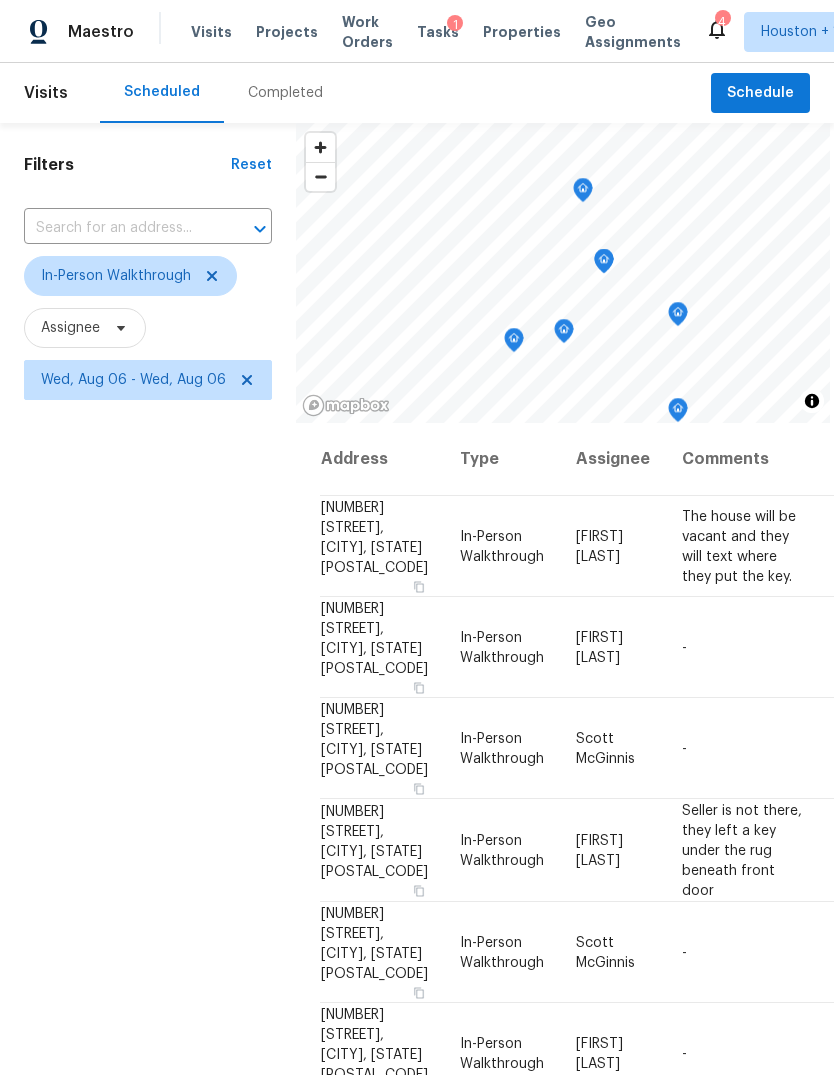 click 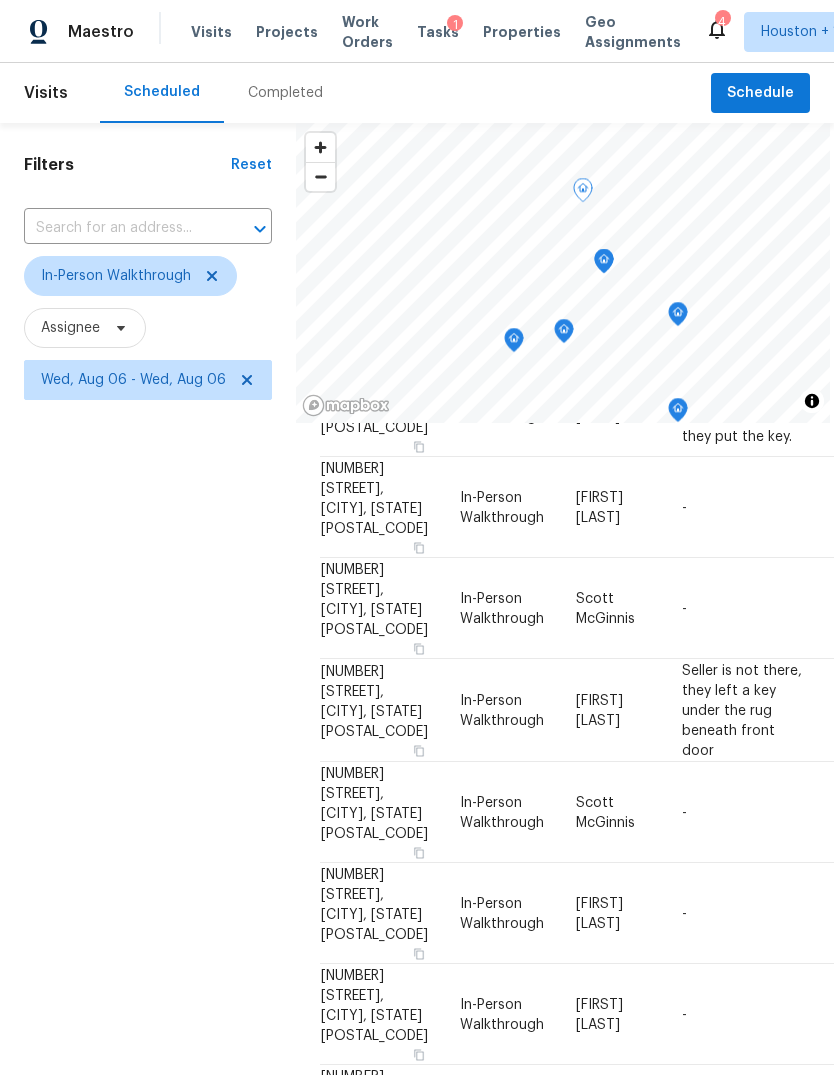 scroll, scrollTop: 305, scrollLeft: 0, axis: vertical 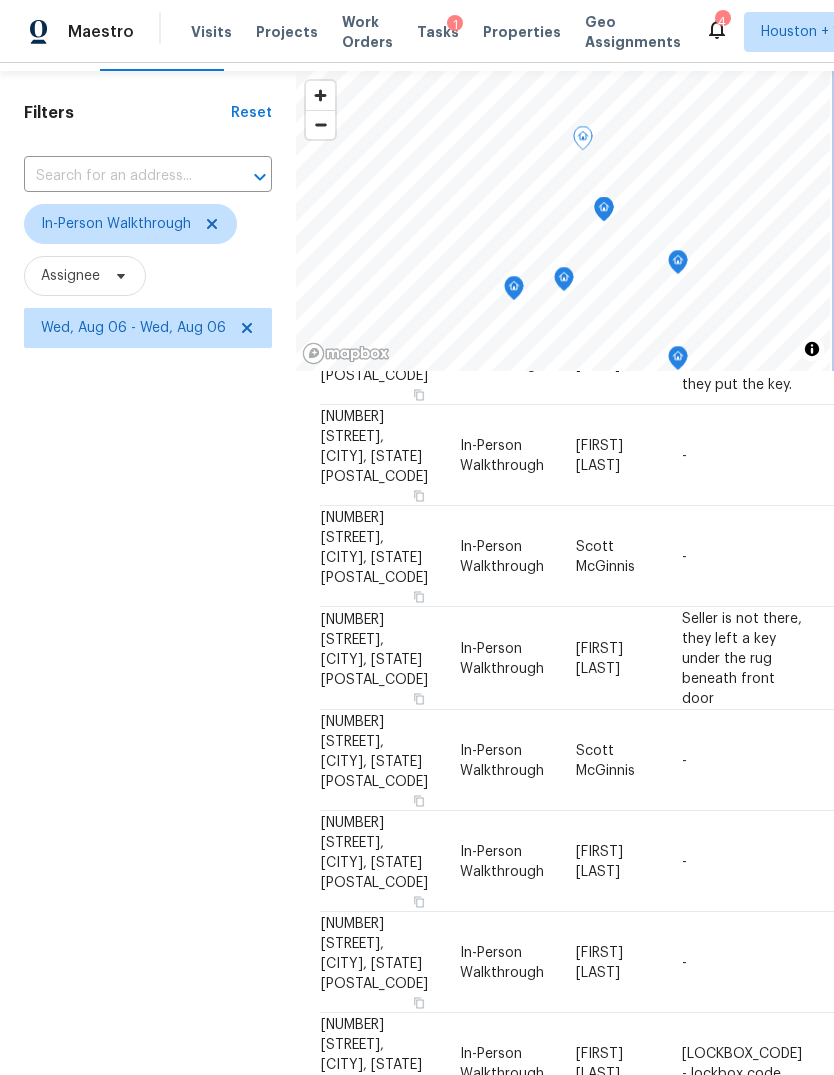 click 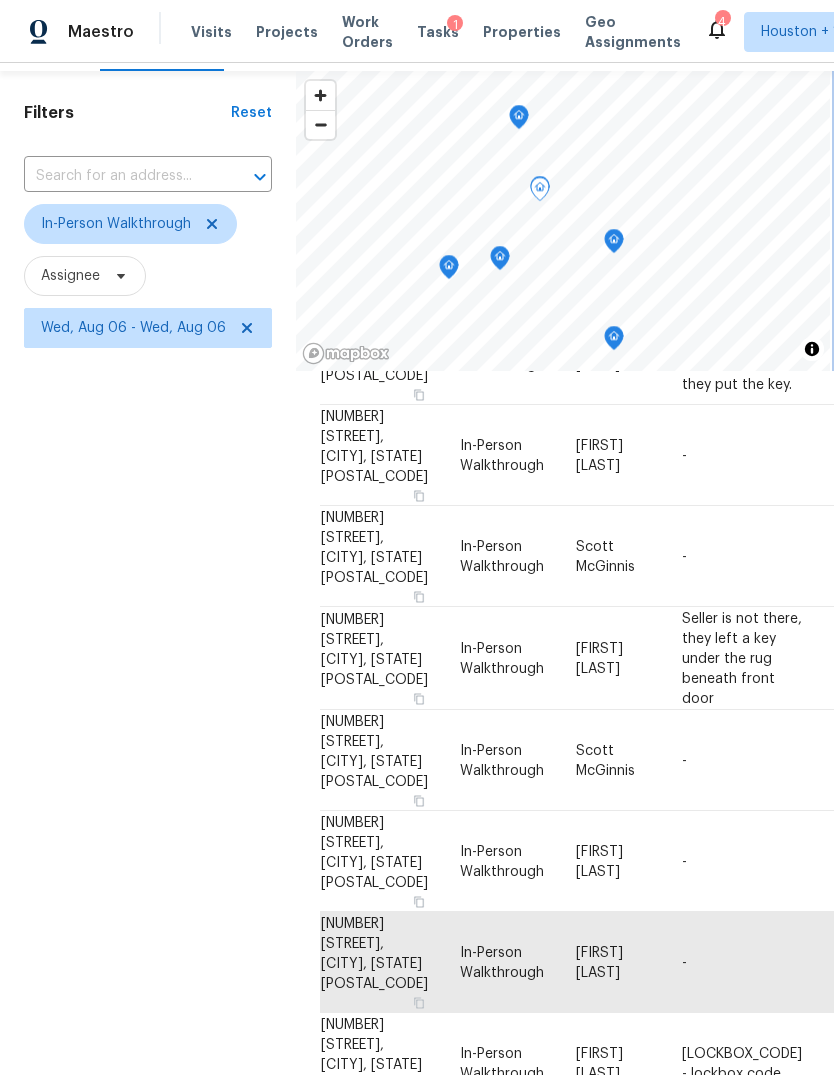 click 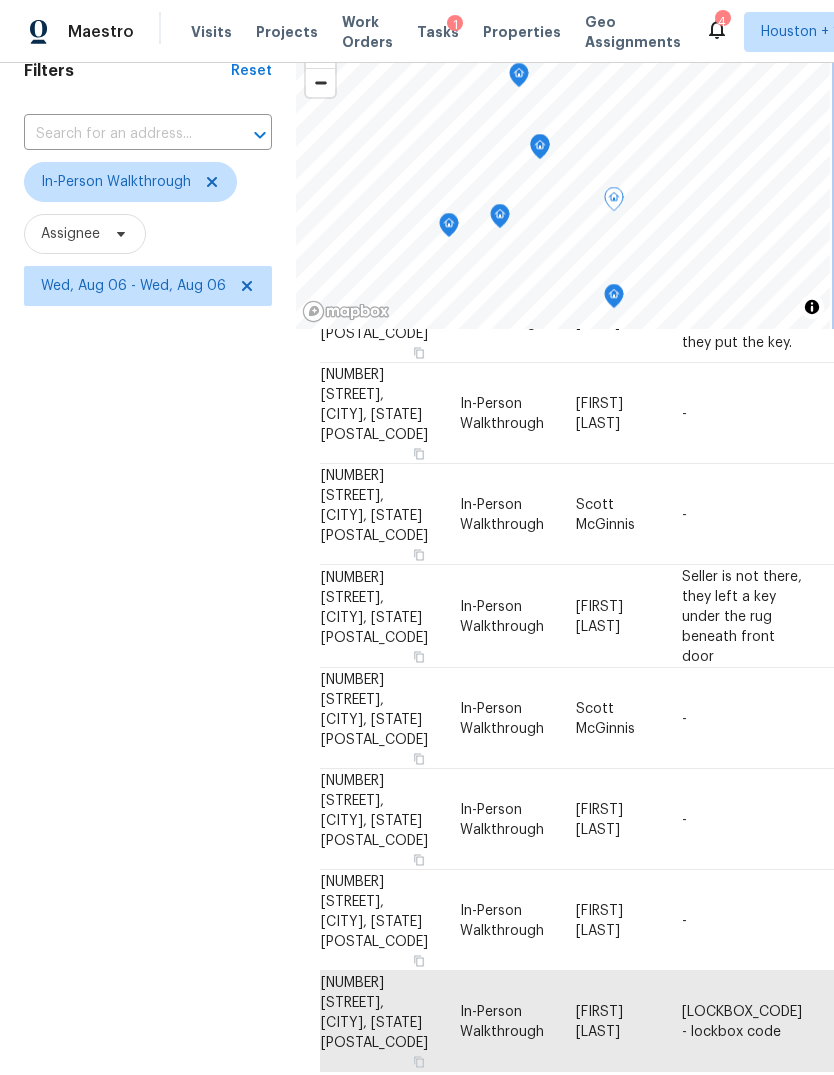scroll, scrollTop: 98, scrollLeft: 0, axis: vertical 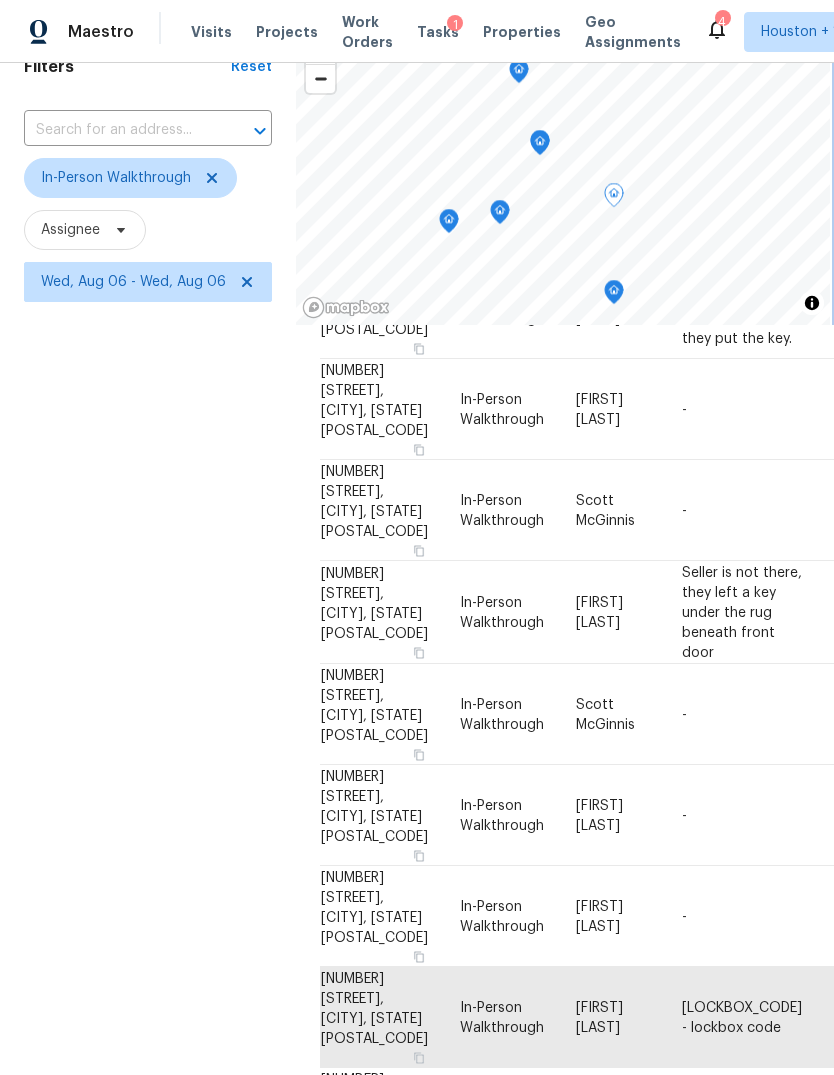 click 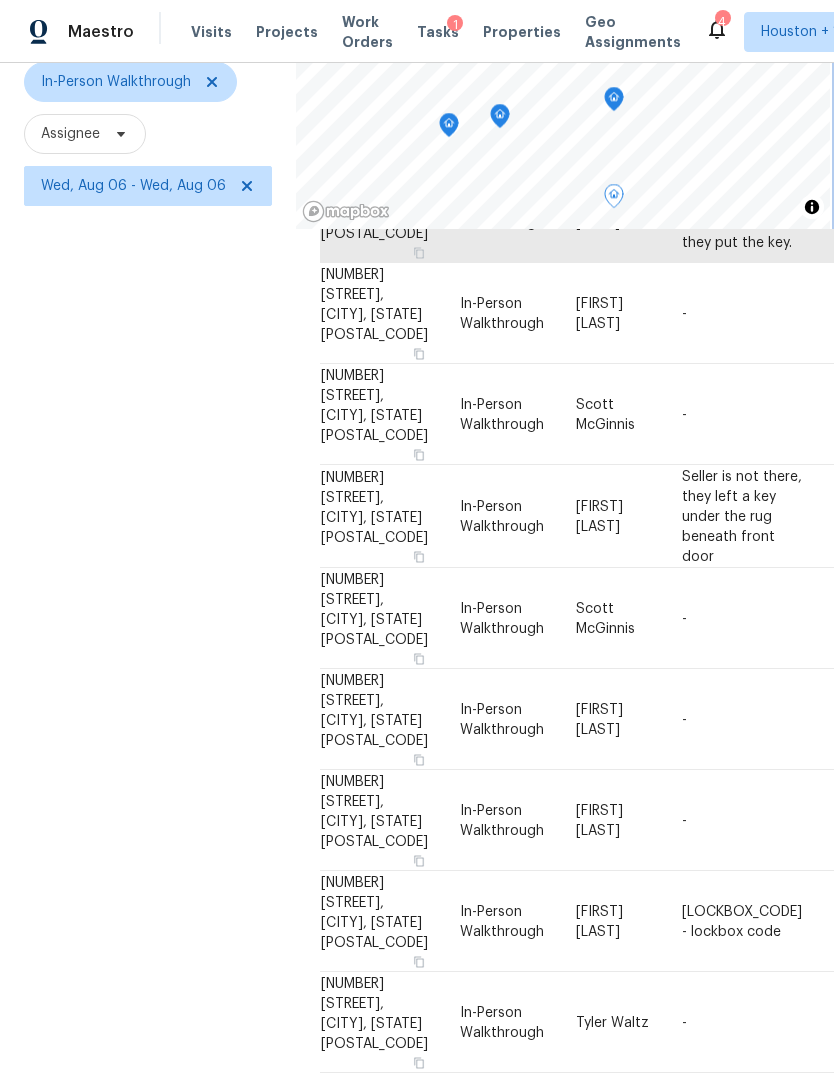 scroll, scrollTop: 193, scrollLeft: 0, axis: vertical 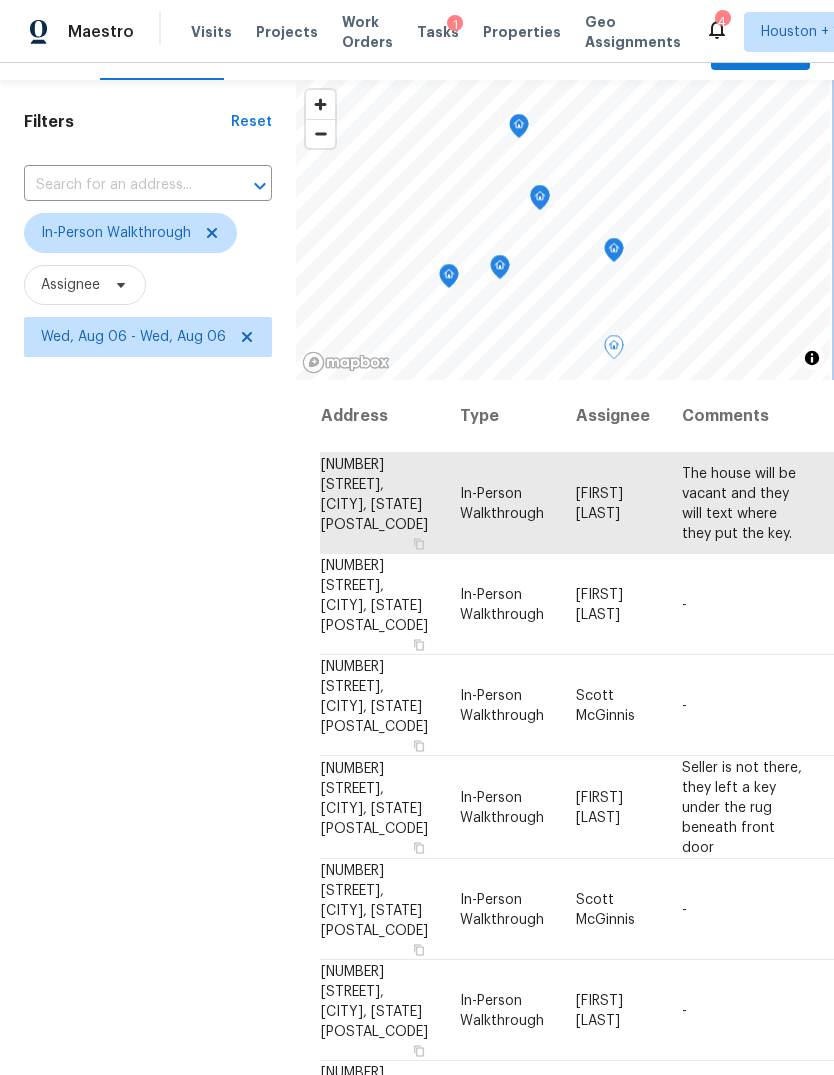click 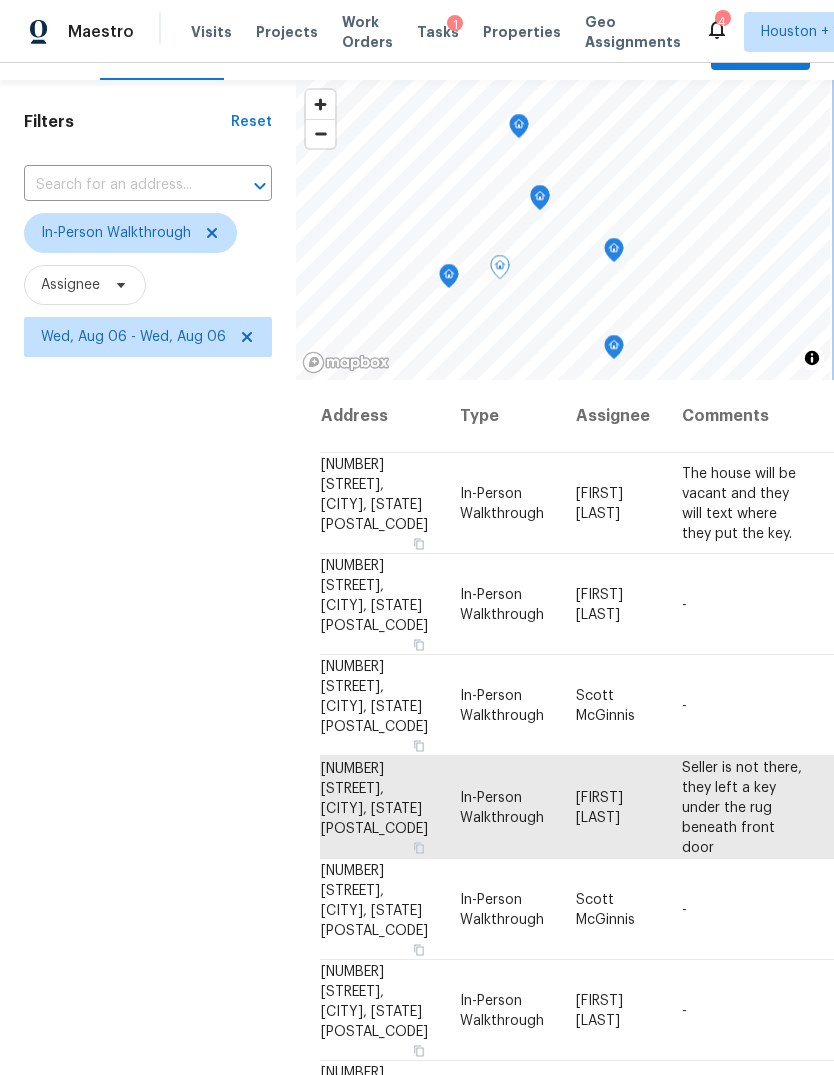 click 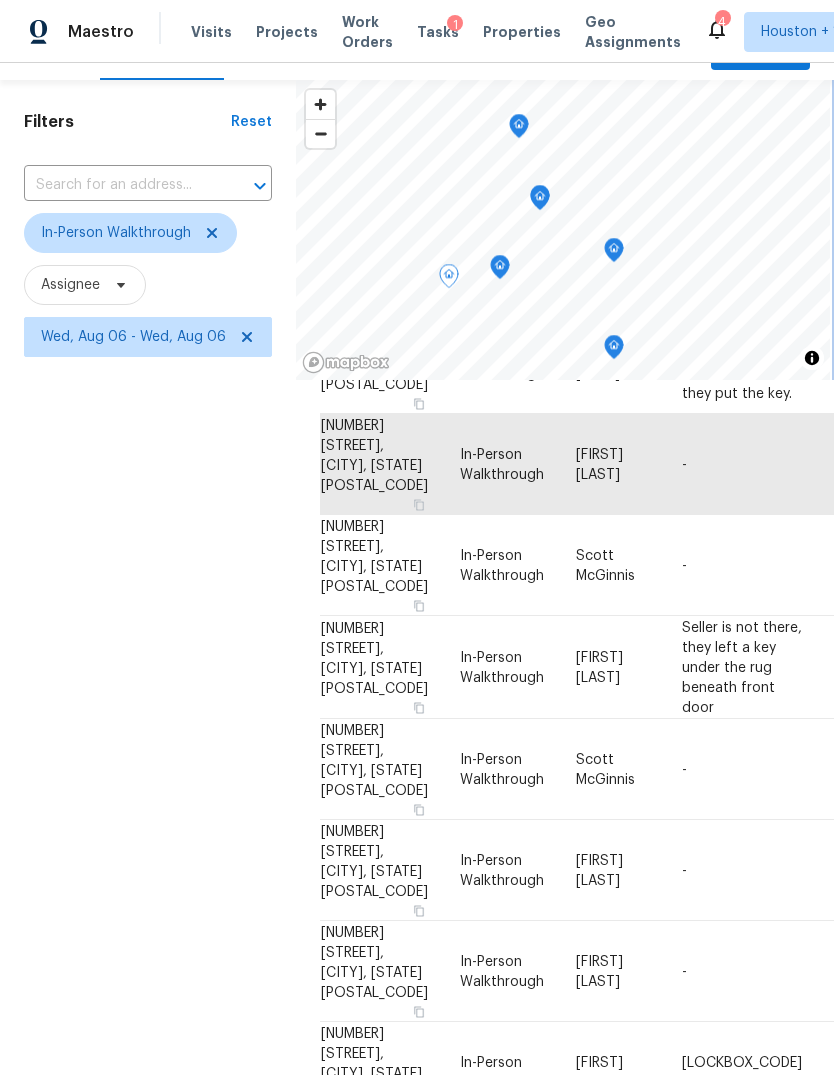 scroll, scrollTop: 308, scrollLeft: 0, axis: vertical 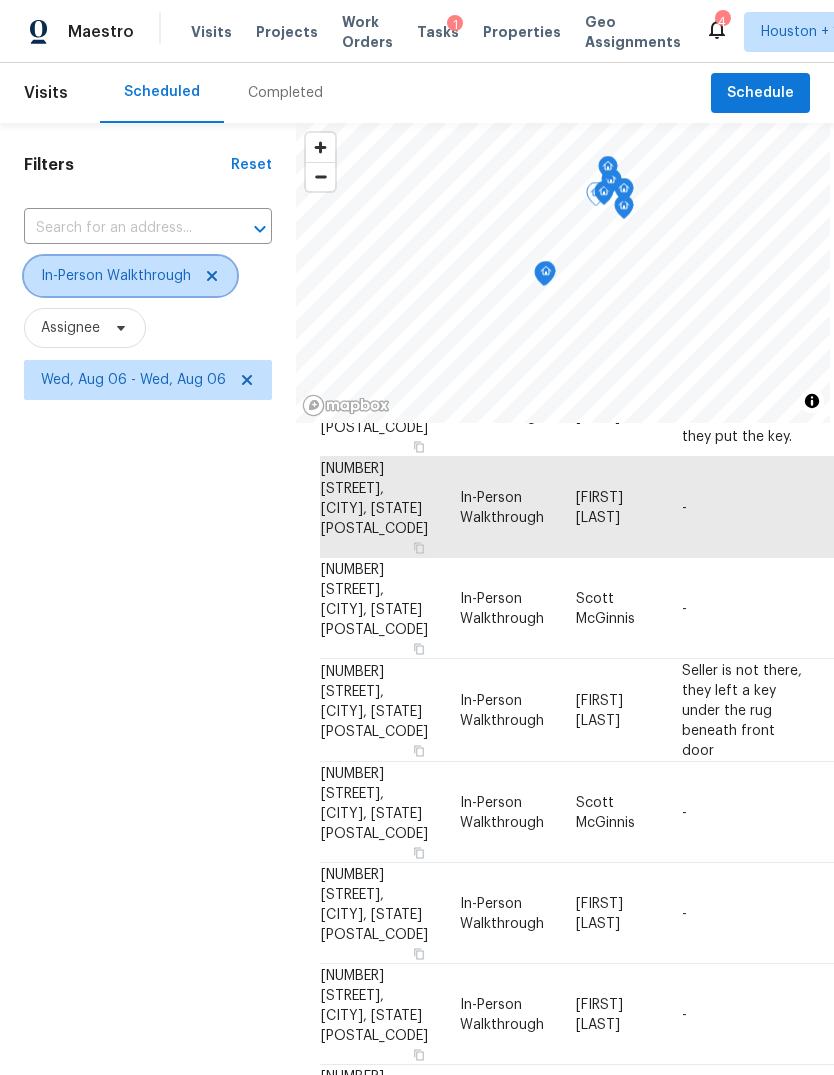 click 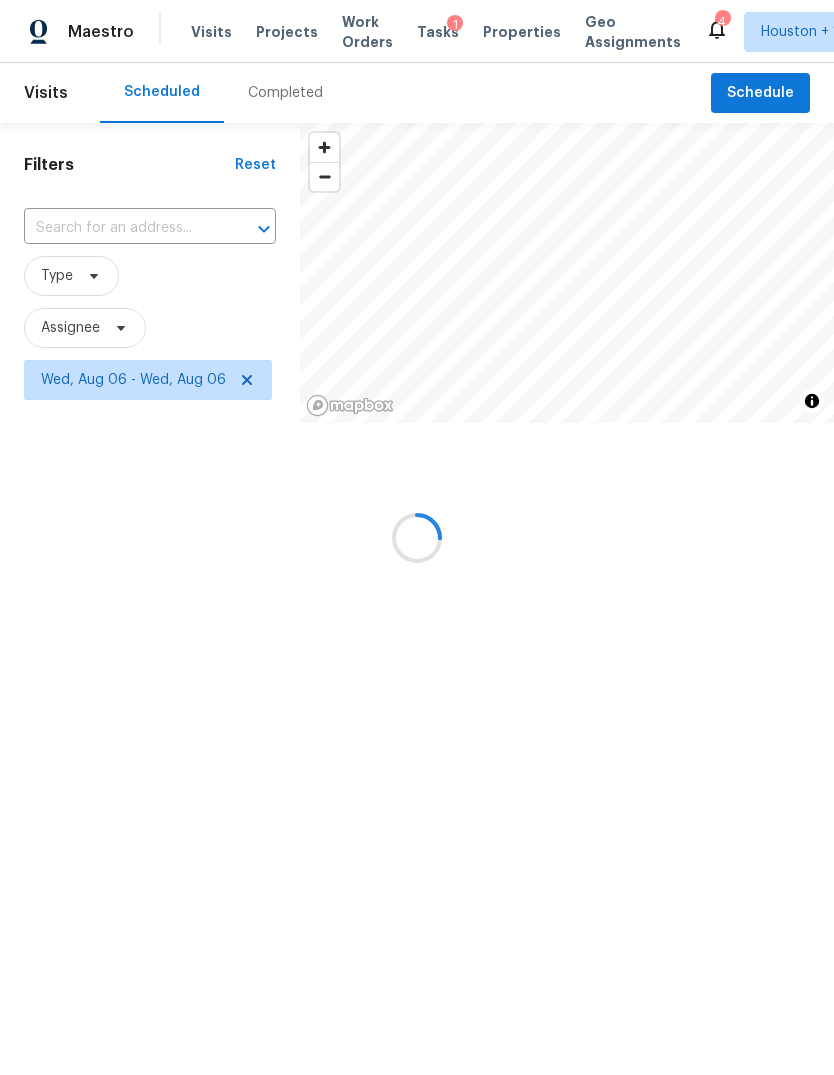 click at bounding box center (417, 537) 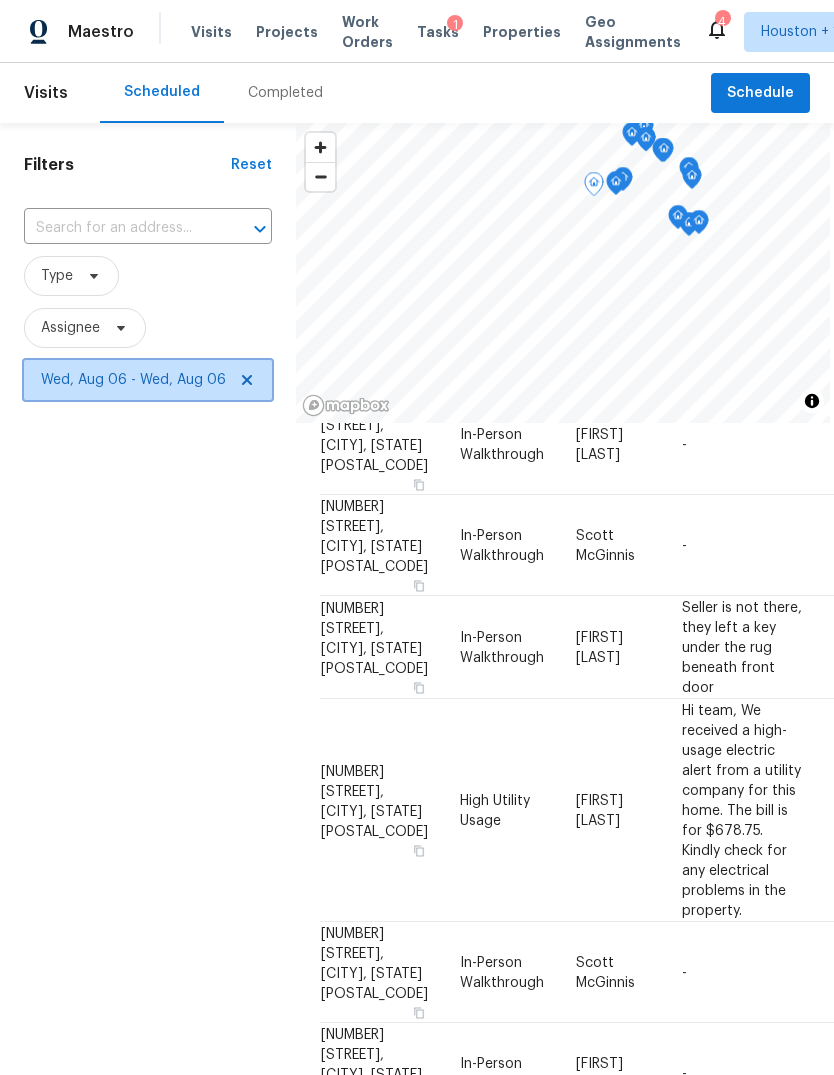 click 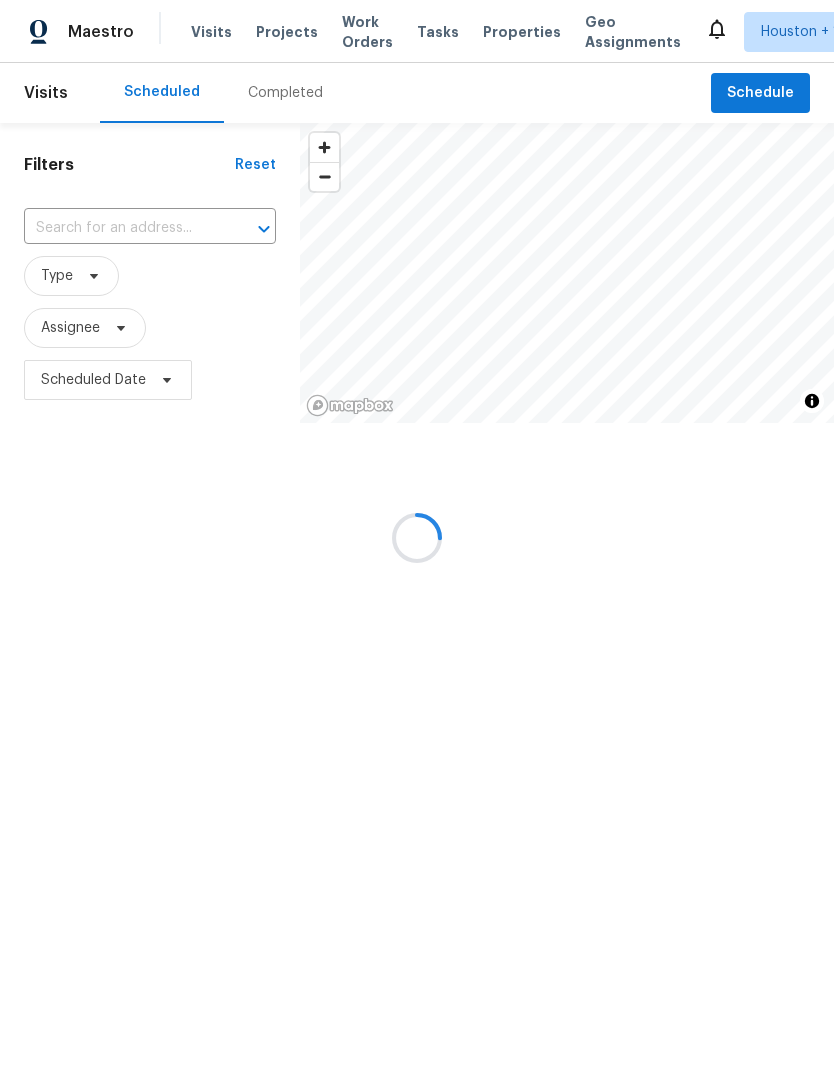 scroll, scrollTop: 0, scrollLeft: 0, axis: both 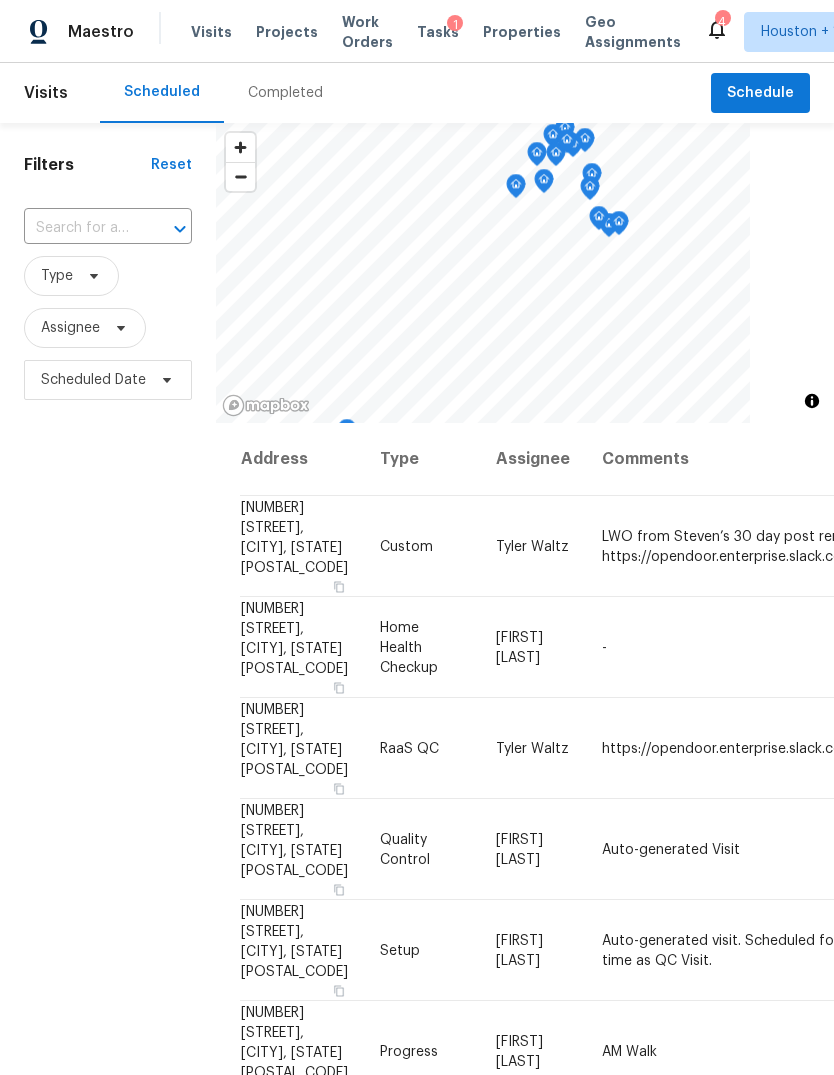 click on "Completed" at bounding box center [285, 93] 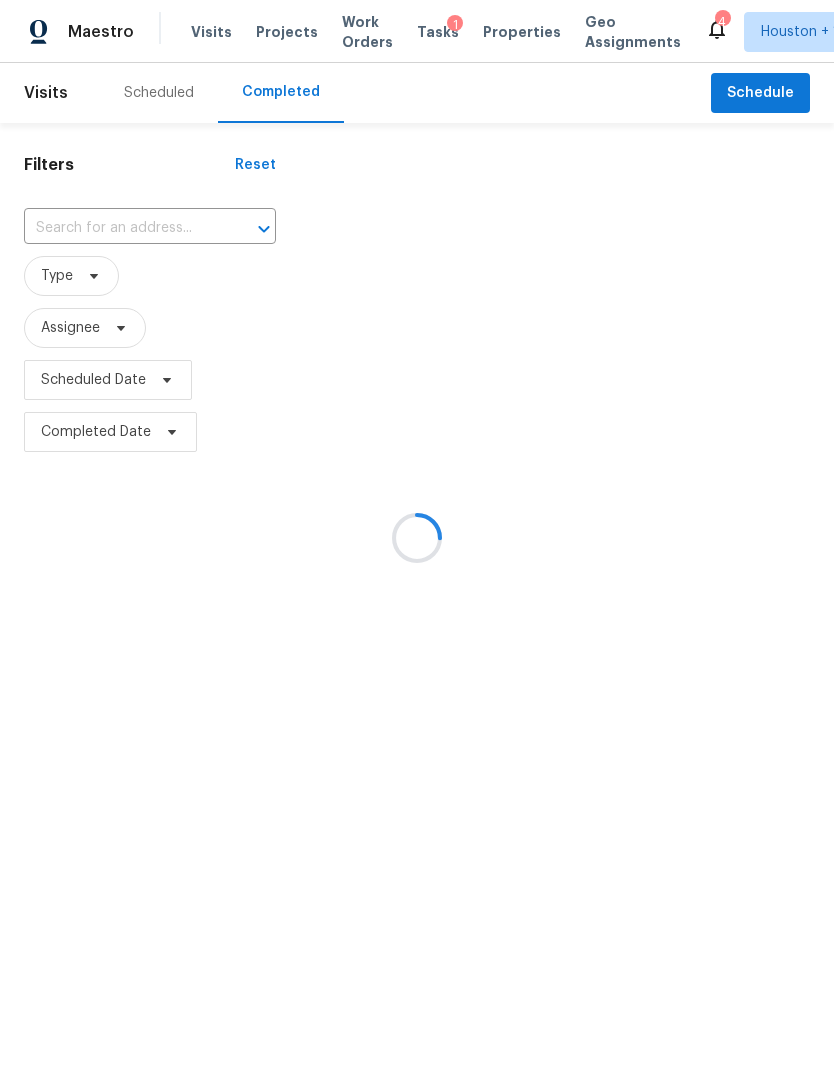 click at bounding box center (417, 537) 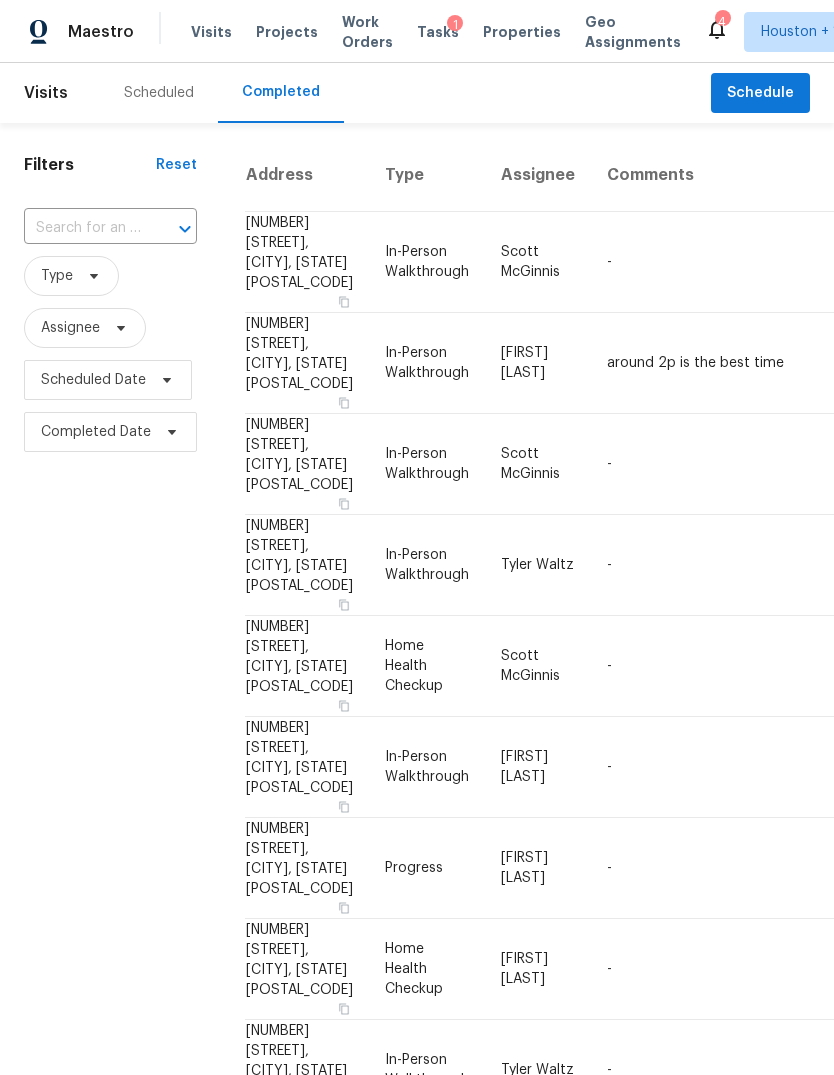 click at bounding box center [82, 228] 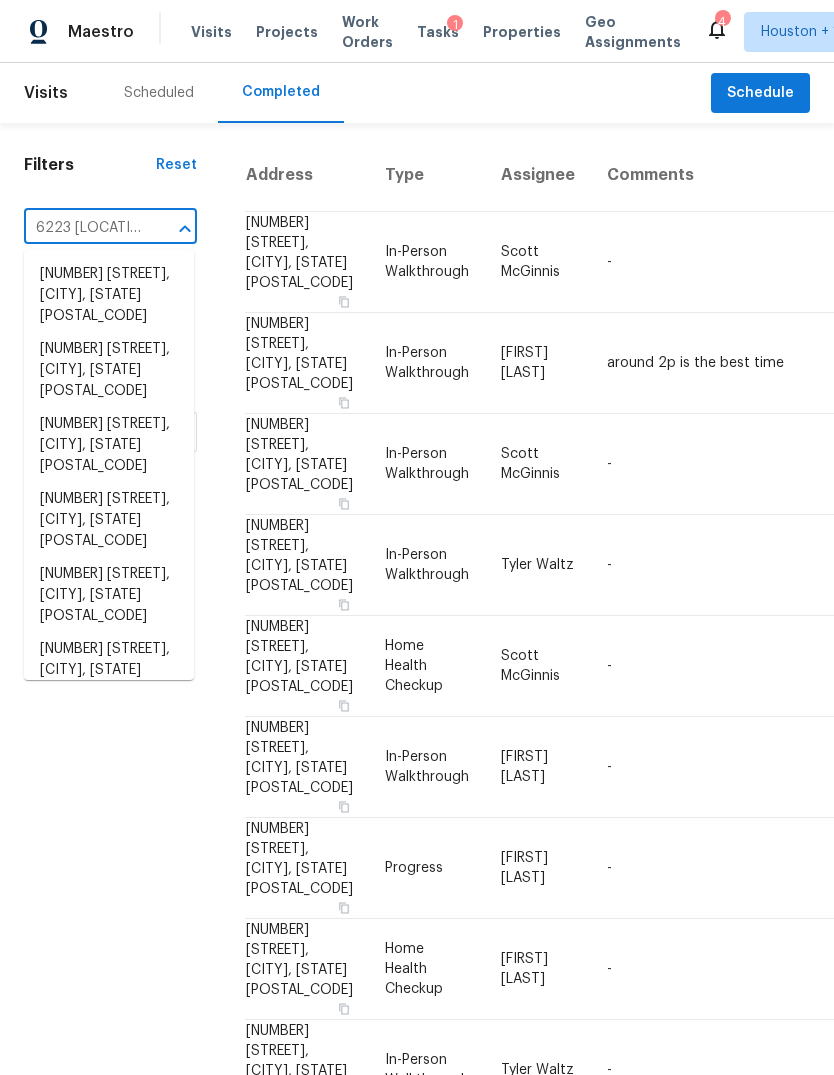 type on "6223 lo" 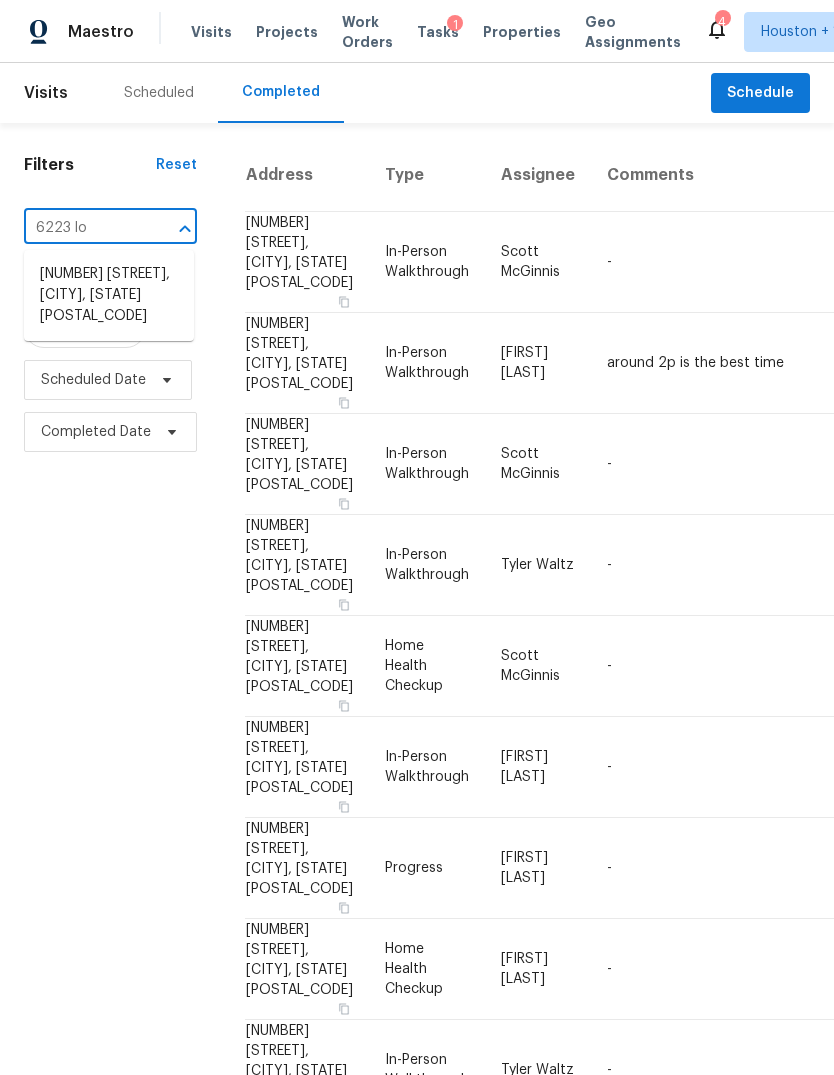 click on "6223 Lovage Ave, Crosby, TX 77532" at bounding box center [109, 295] 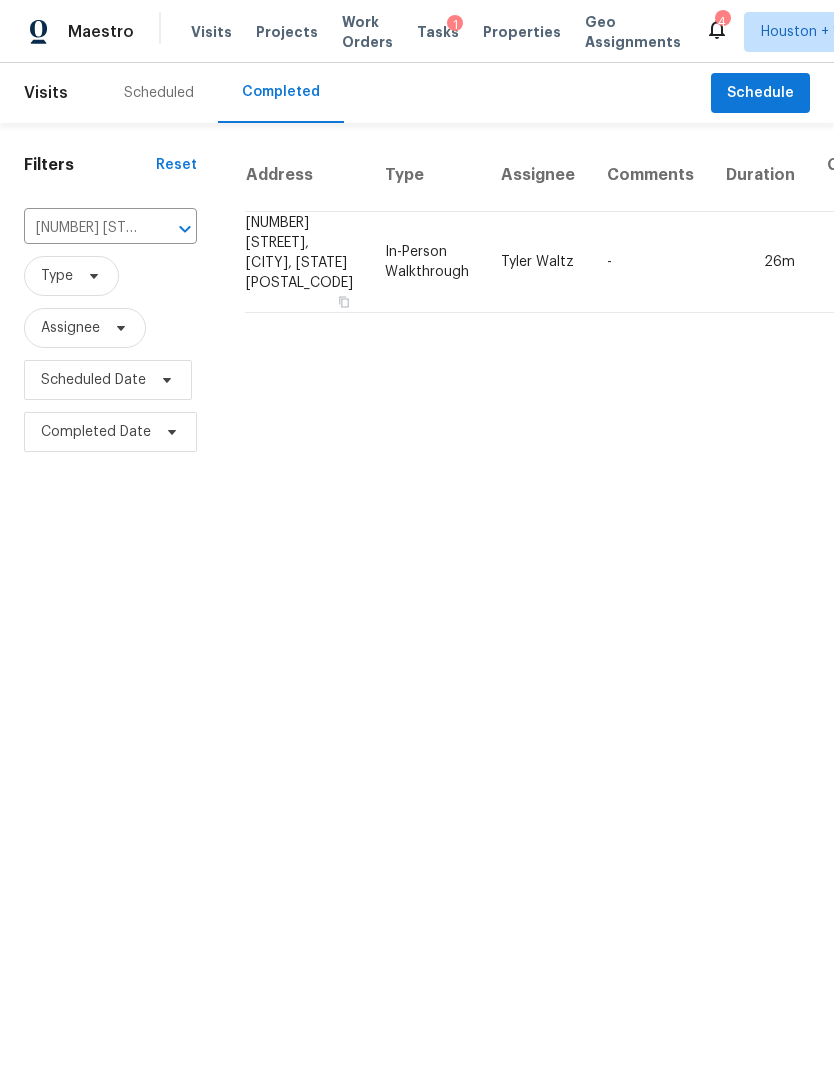 click on "26m" at bounding box center (760, 262) 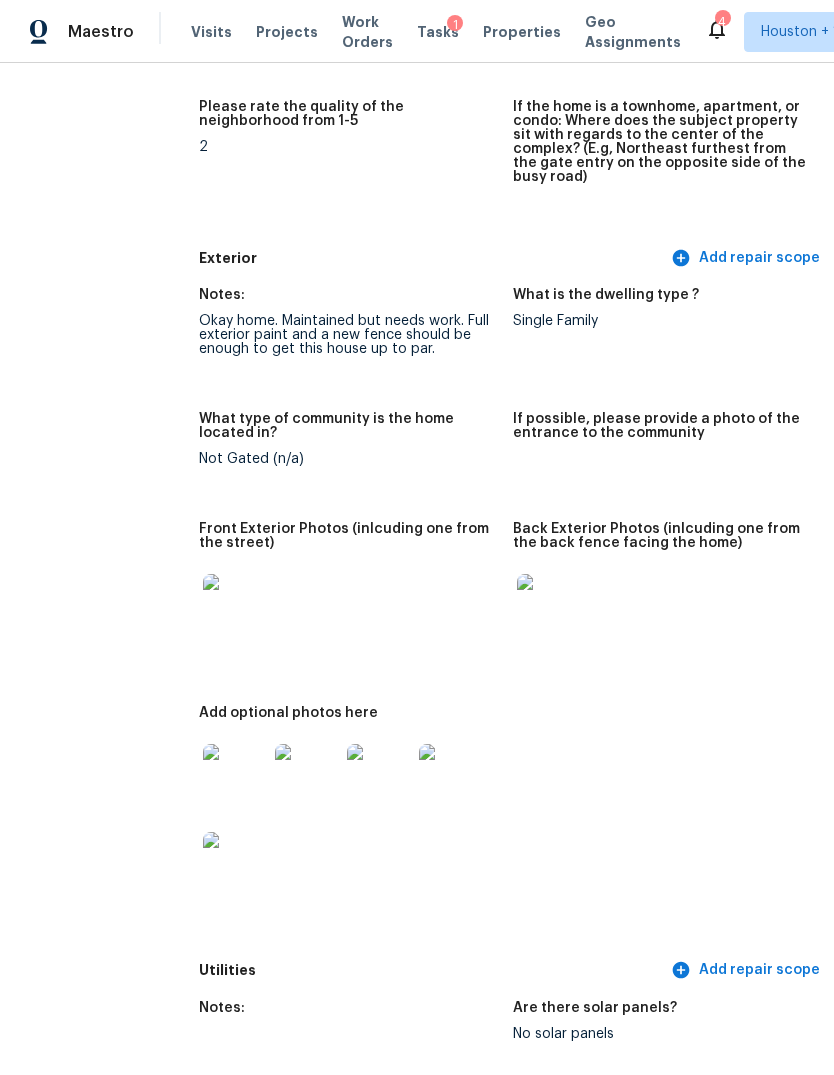 scroll, scrollTop: 702, scrollLeft: 6, axis: both 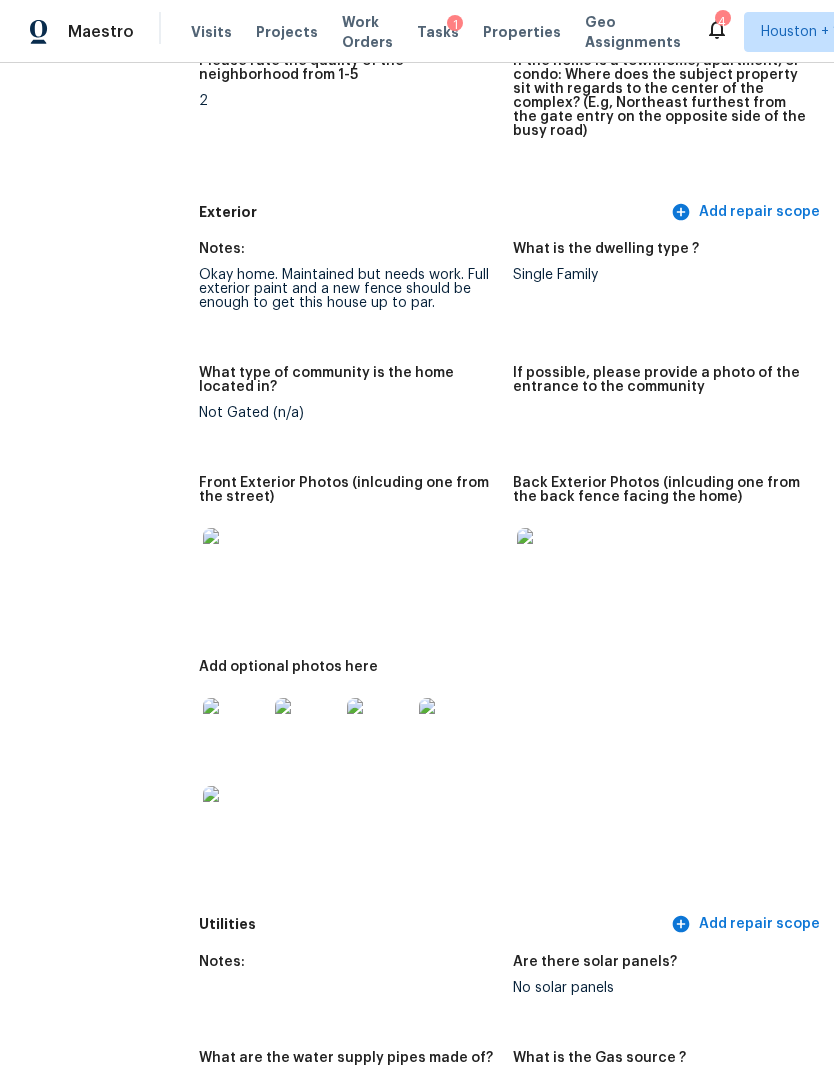 click at bounding box center (235, 560) 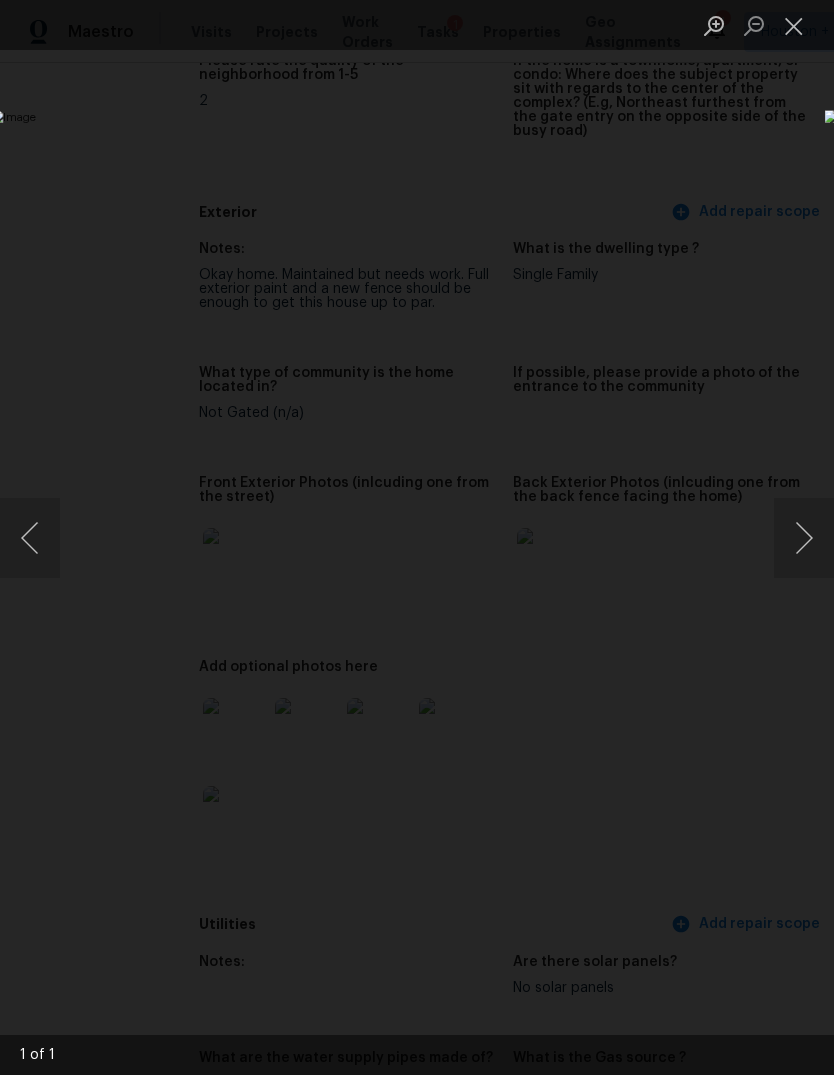 click at bounding box center (794, 25) 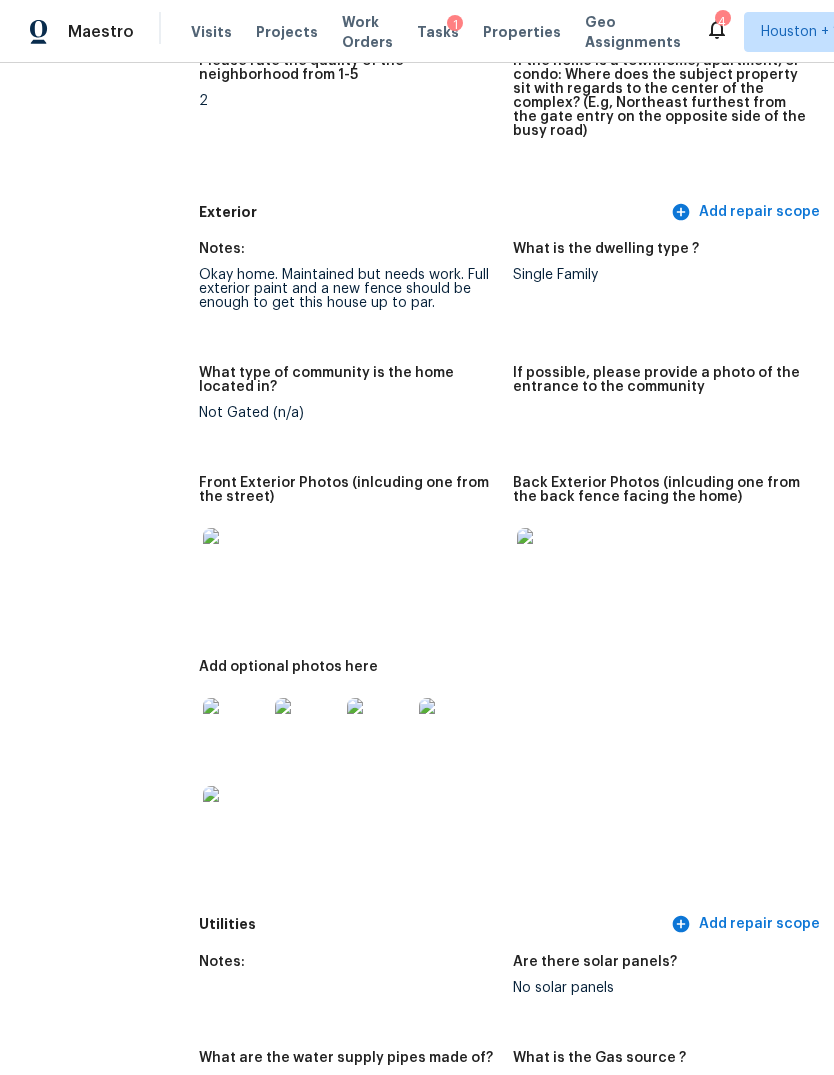click at bounding box center (549, 560) 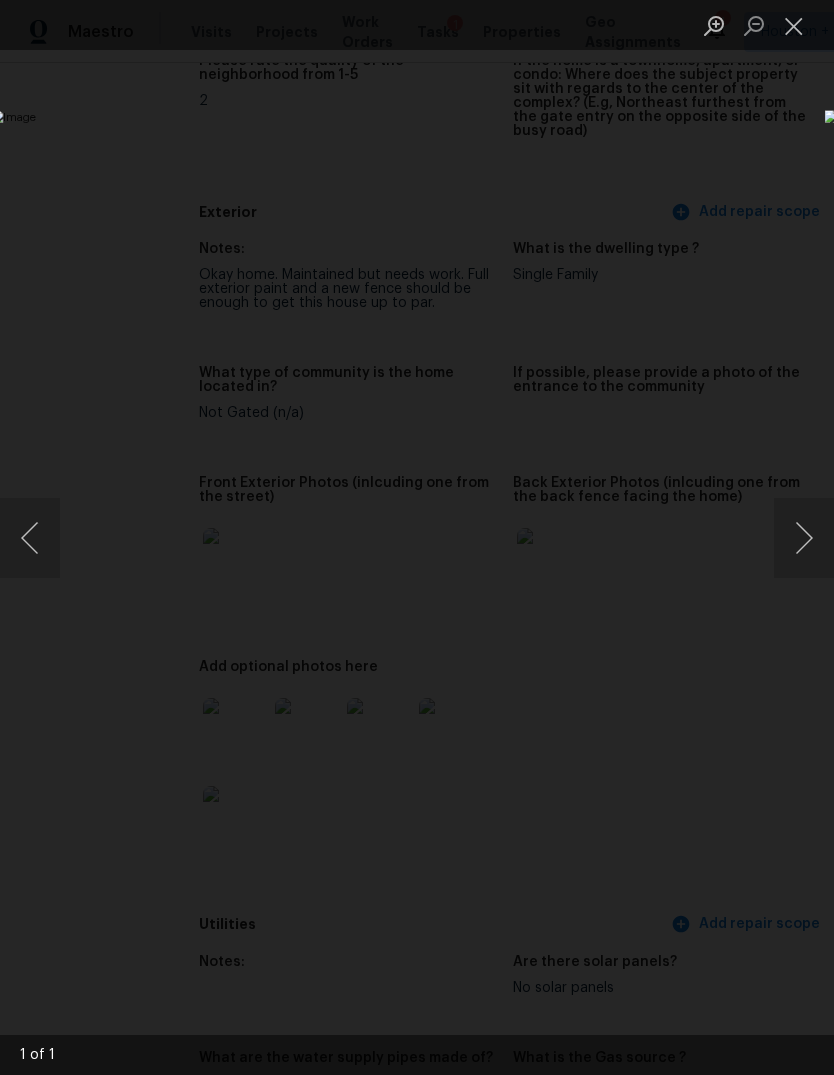 click at bounding box center [804, 538] 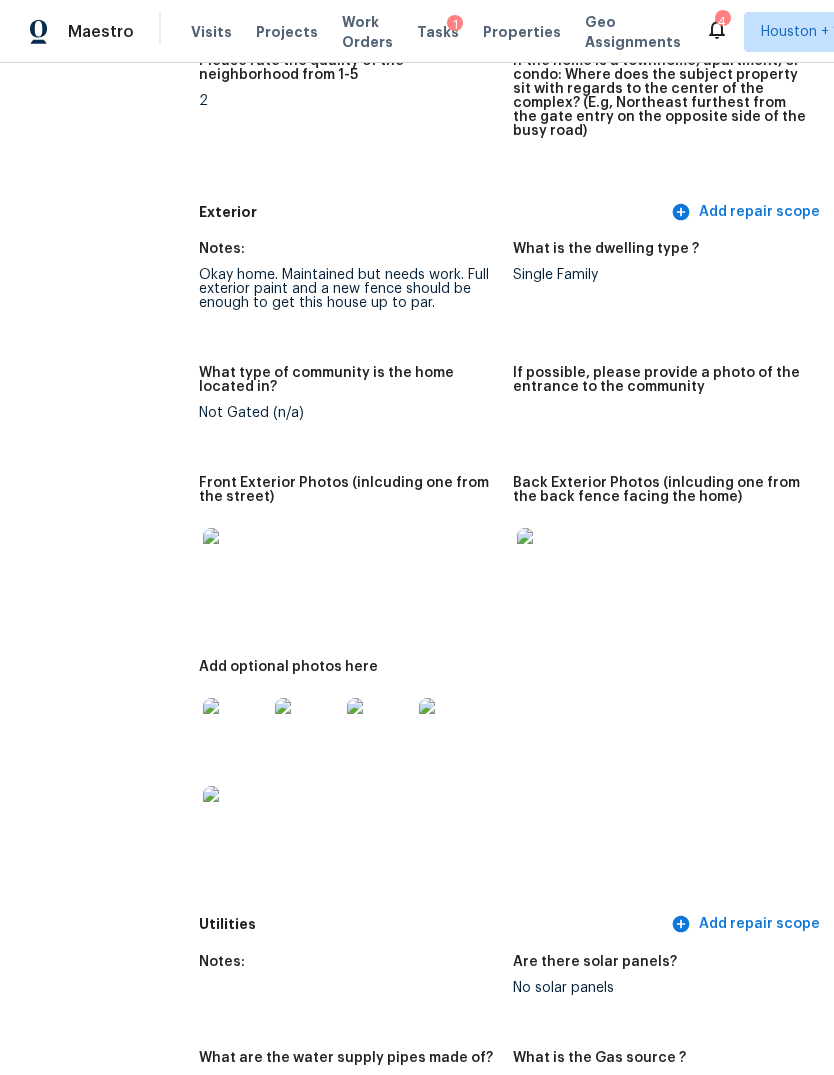 click at bounding box center (235, 730) 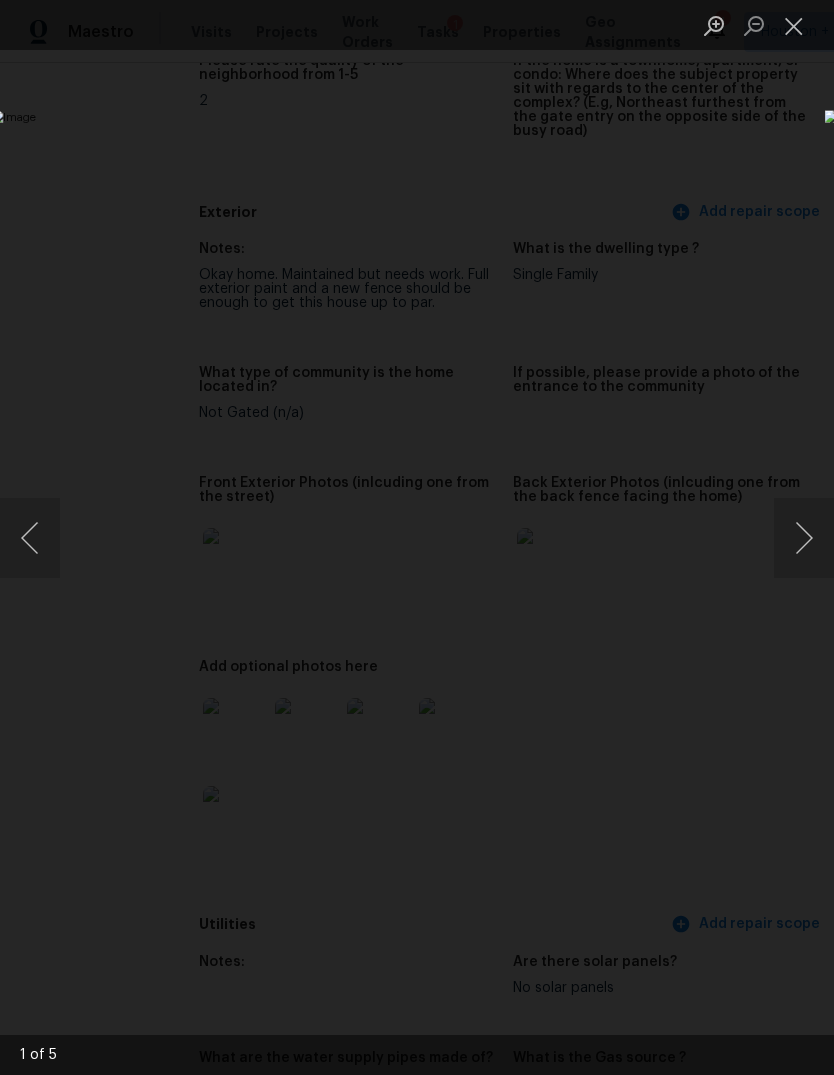 click at bounding box center [804, 538] 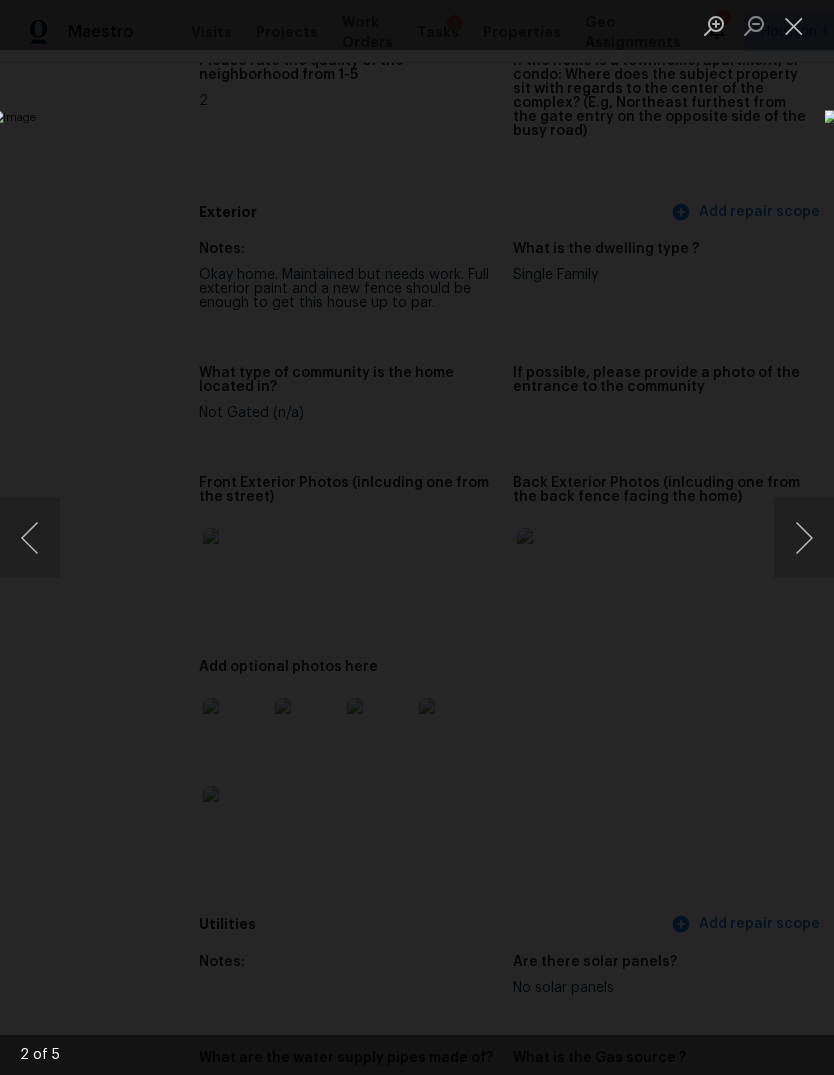 click at bounding box center [804, 538] 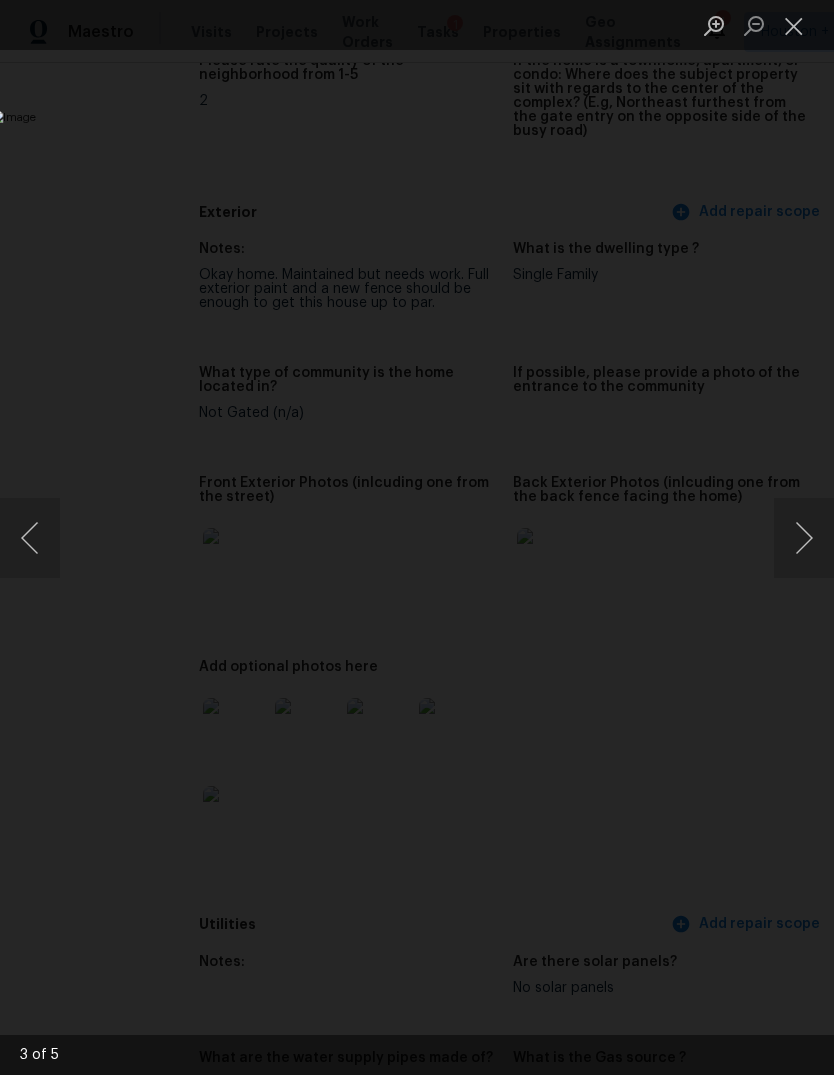 click at bounding box center [804, 538] 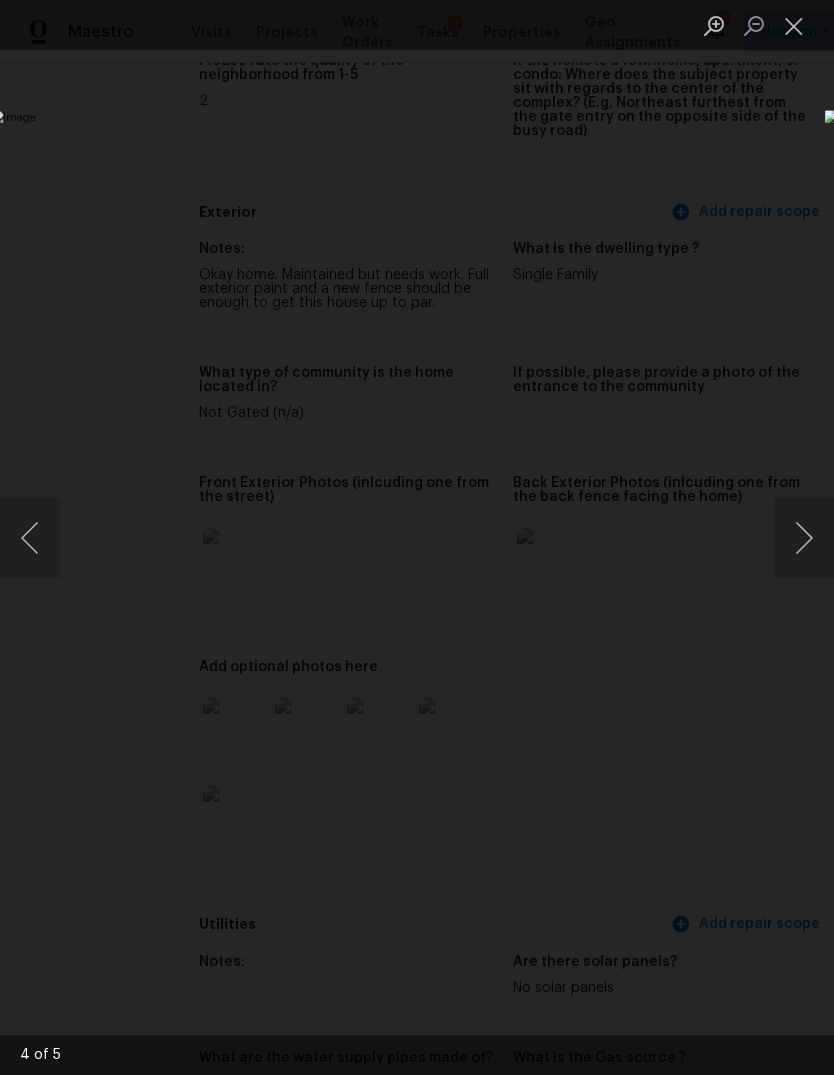 click at bounding box center (804, 538) 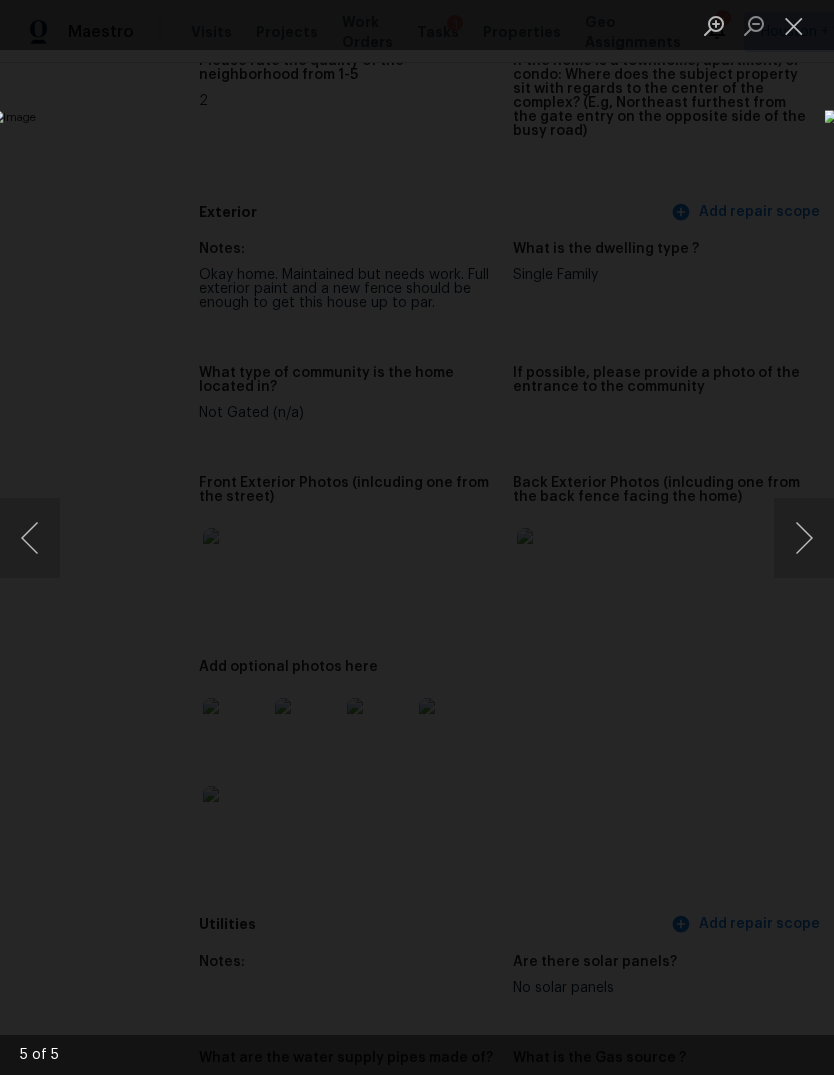 click at bounding box center (804, 538) 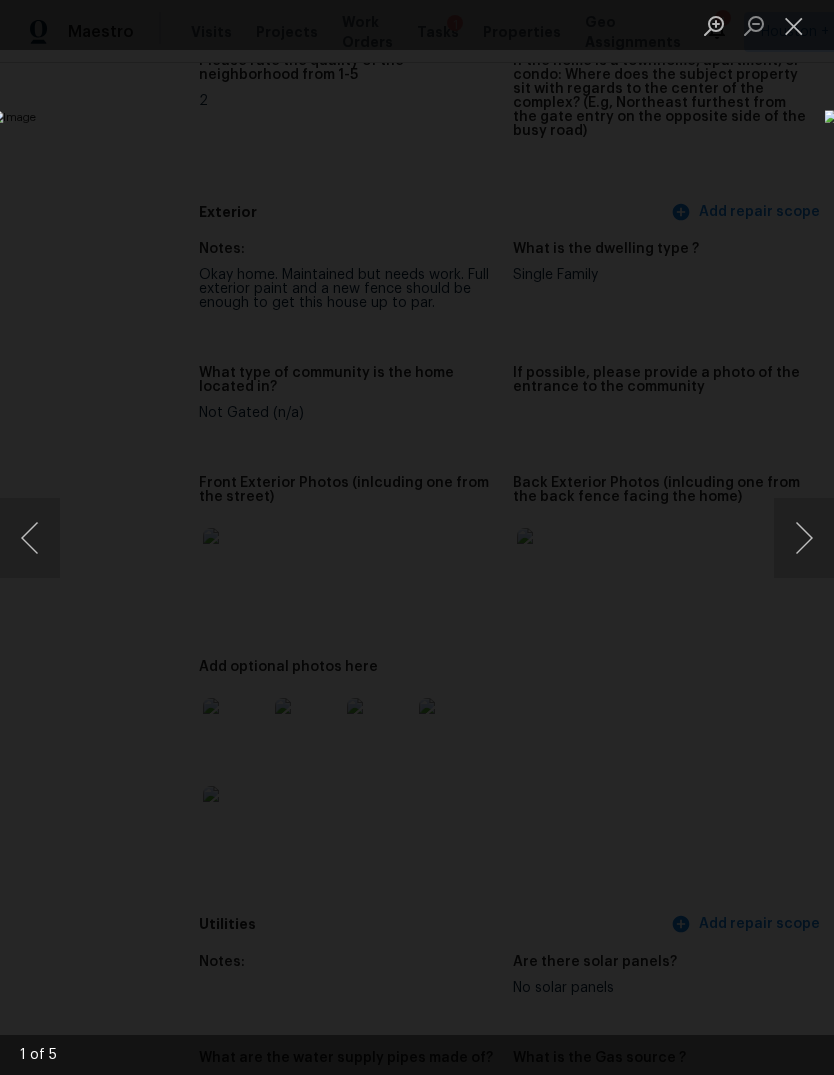 click at bounding box center (804, 538) 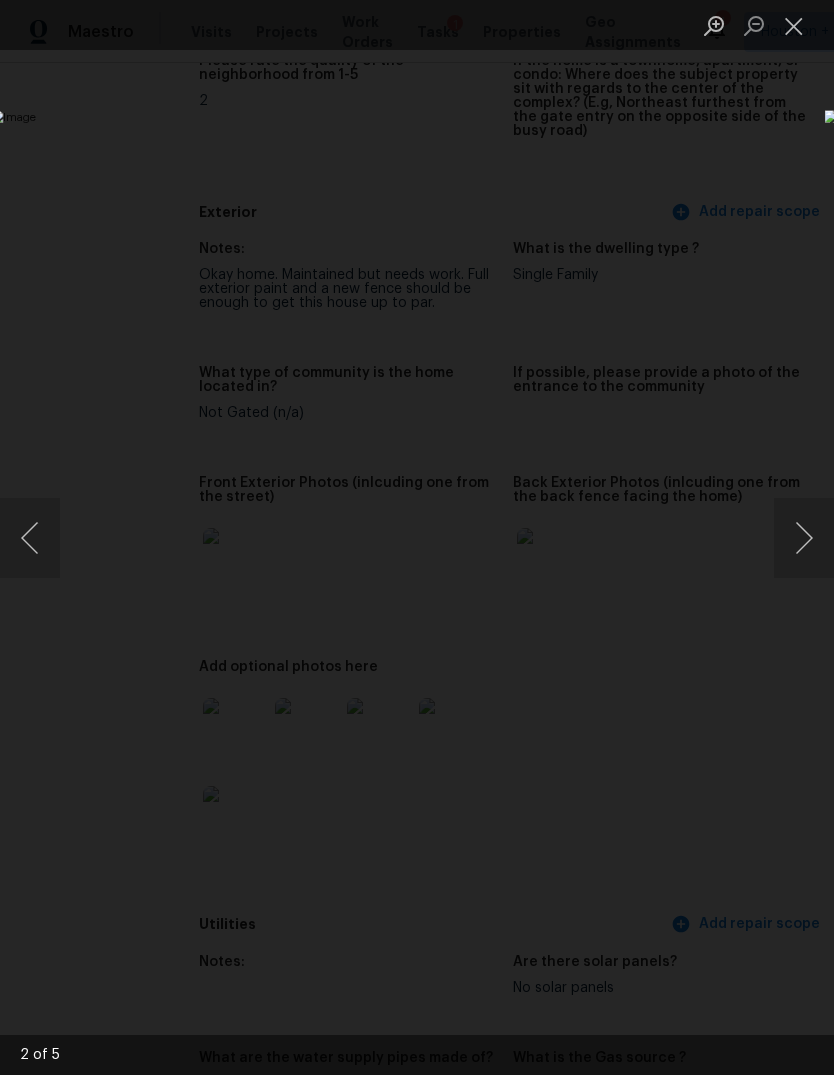 click at bounding box center (804, 538) 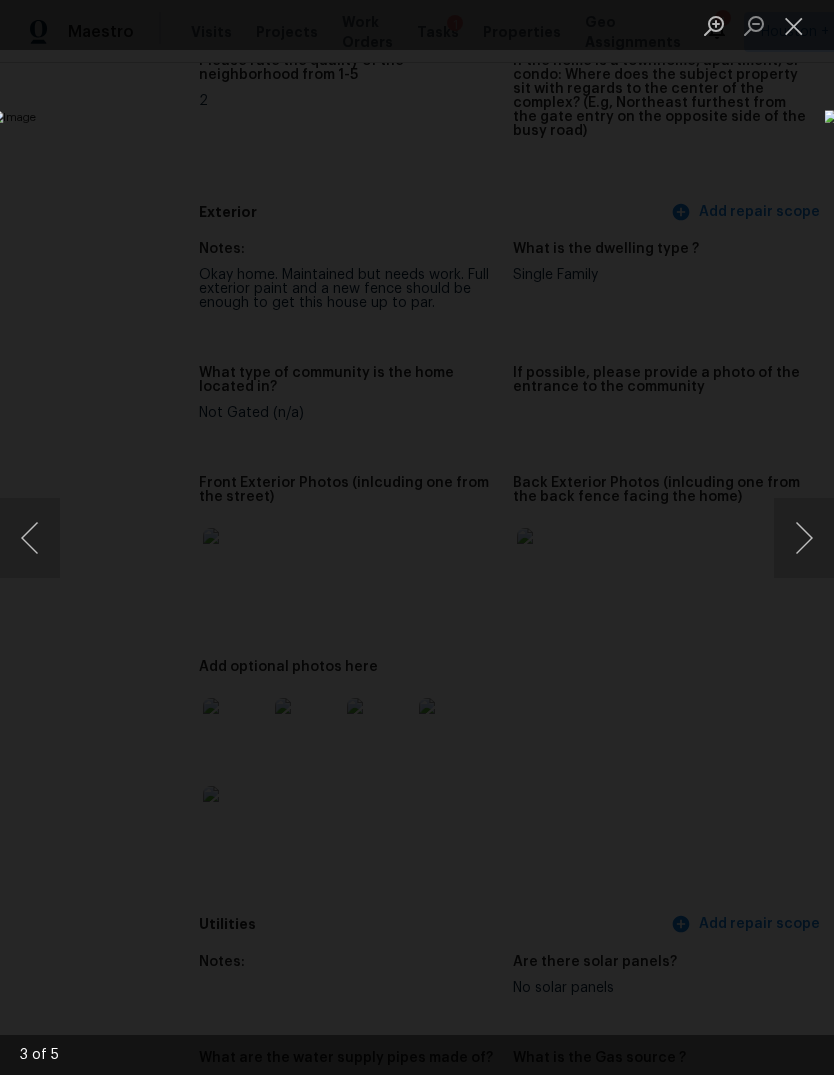 click at bounding box center [30, 538] 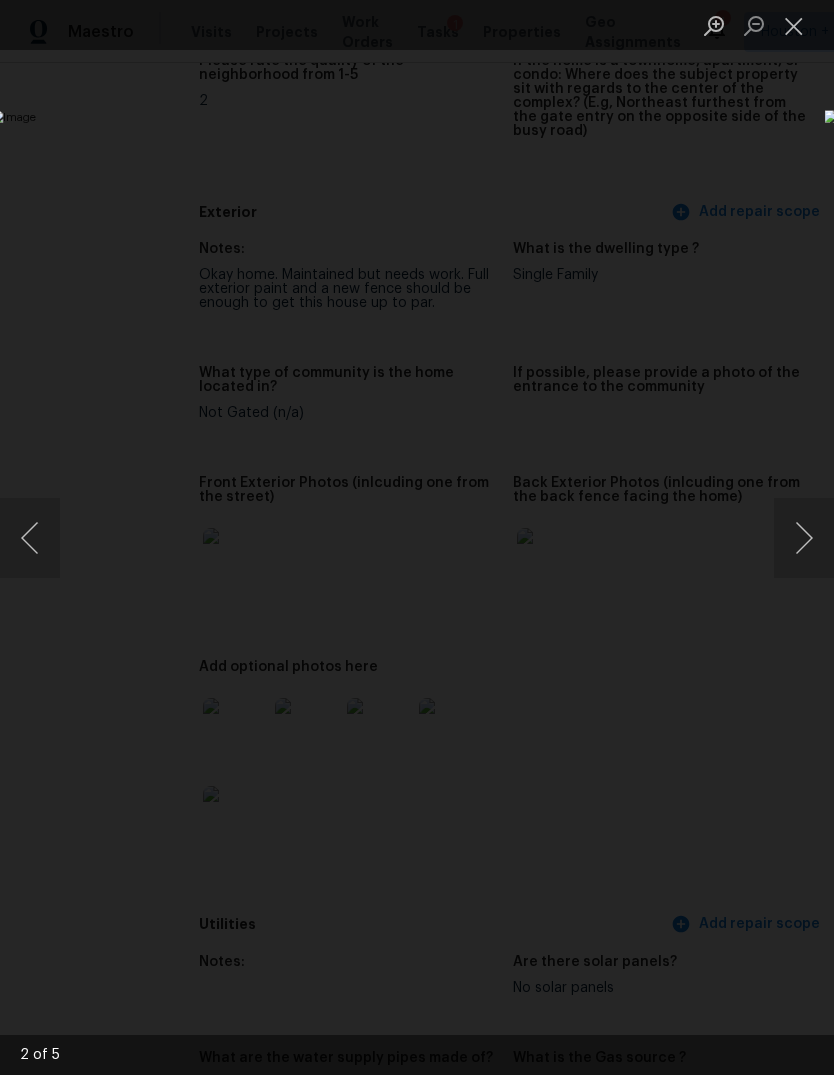 click at bounding box center [804, 538] 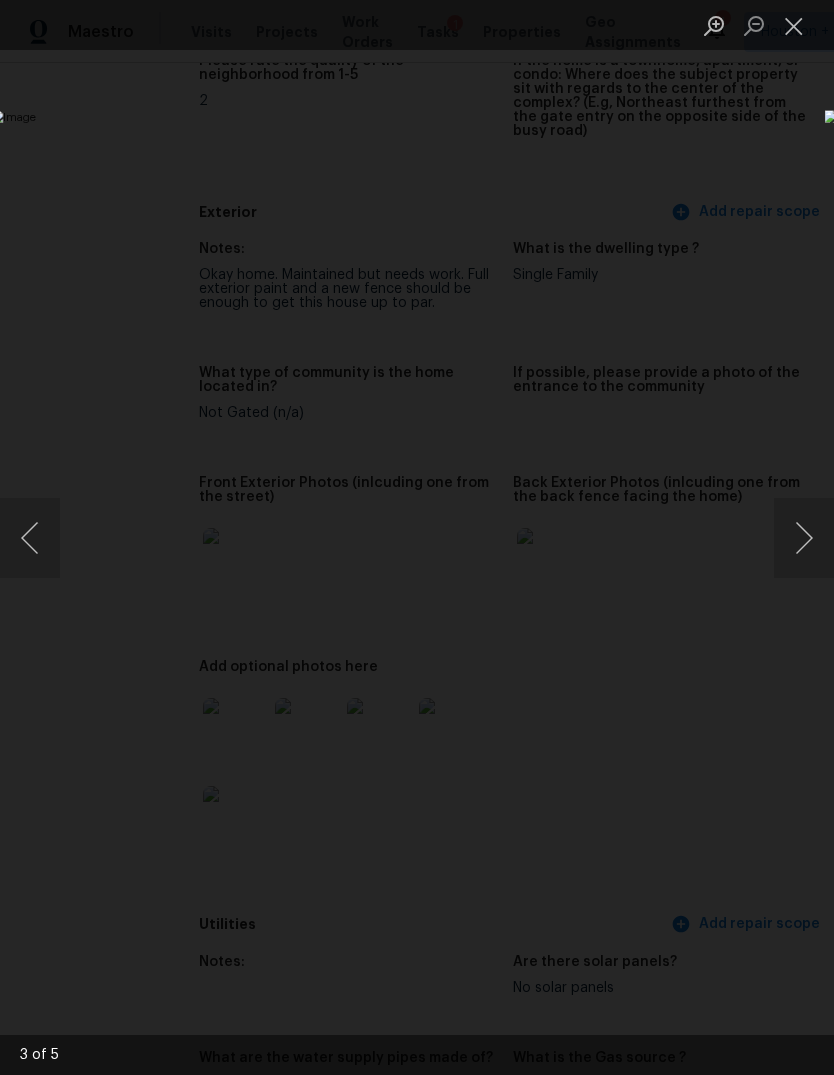 click at bounding box center (794, 25) 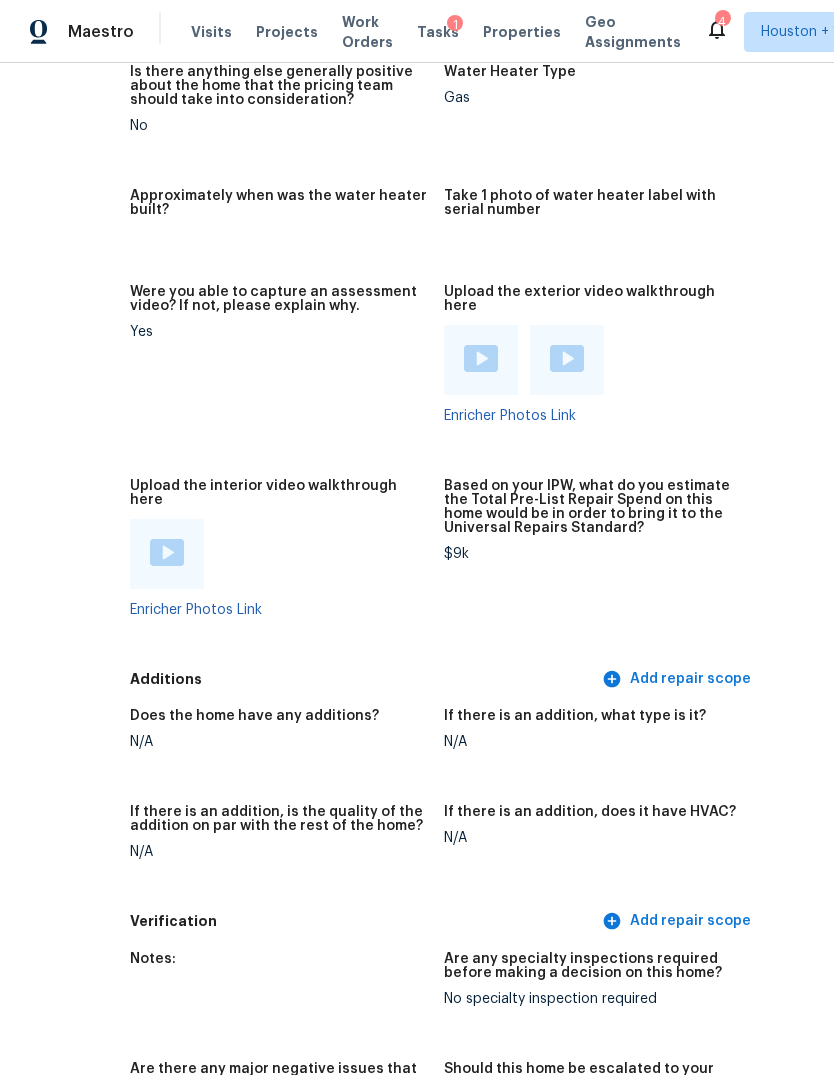 scroll, scrollTop: 3883, scrollLeft: 92, axis: both 